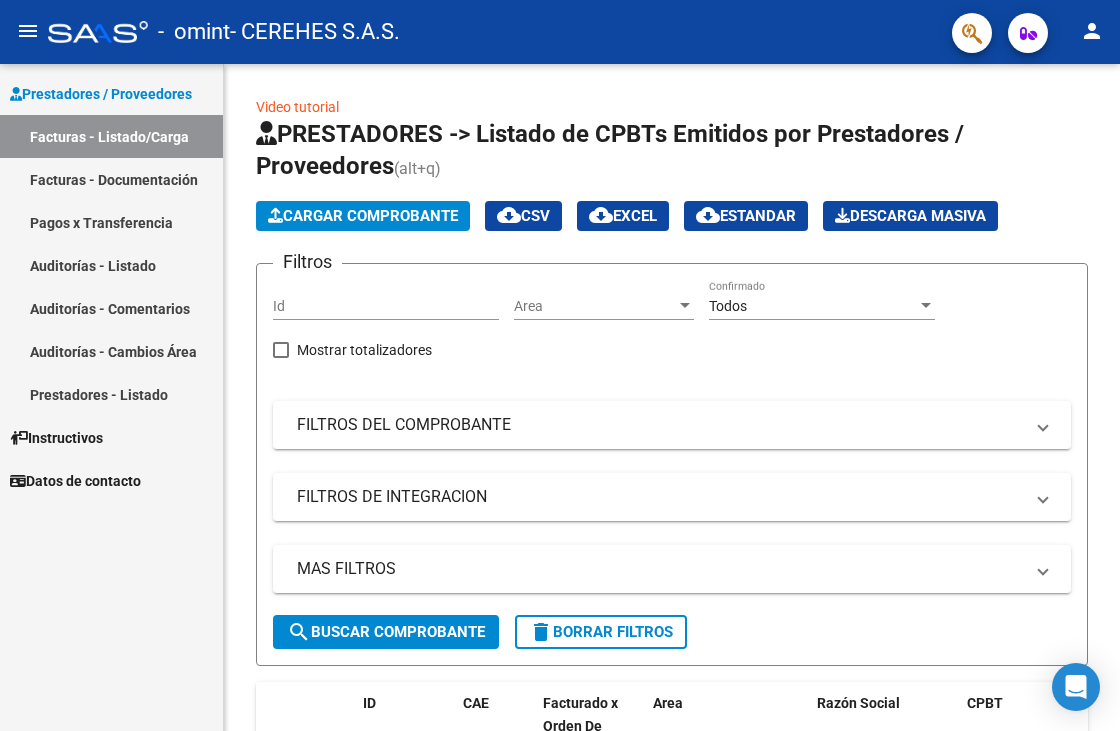 scroll, scrollTop: 0, scrollLeft: 0, axis: both 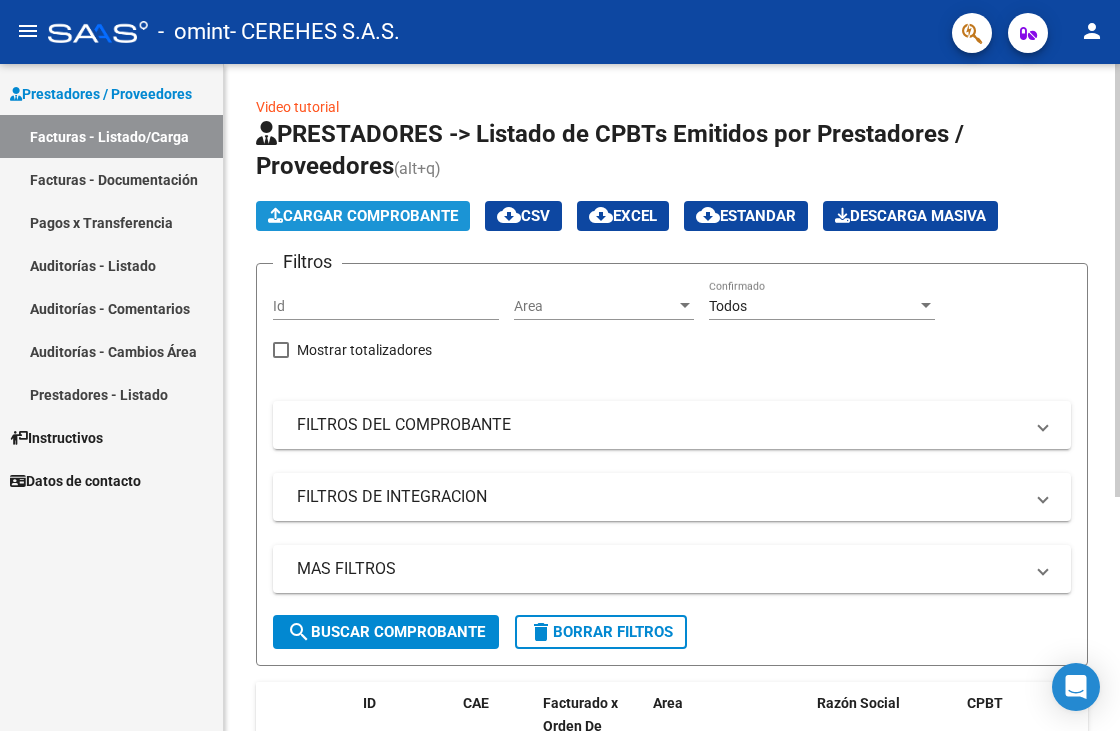 click on "Cargar Comprobante" 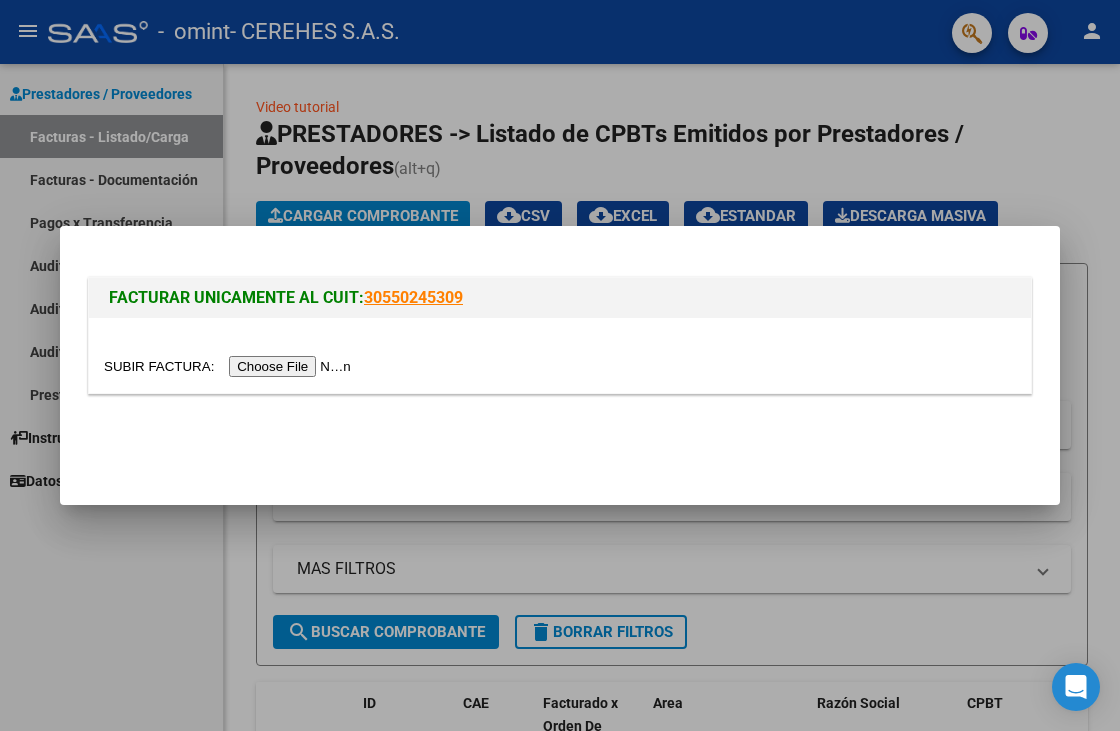 click at bounding box center [560, 365] 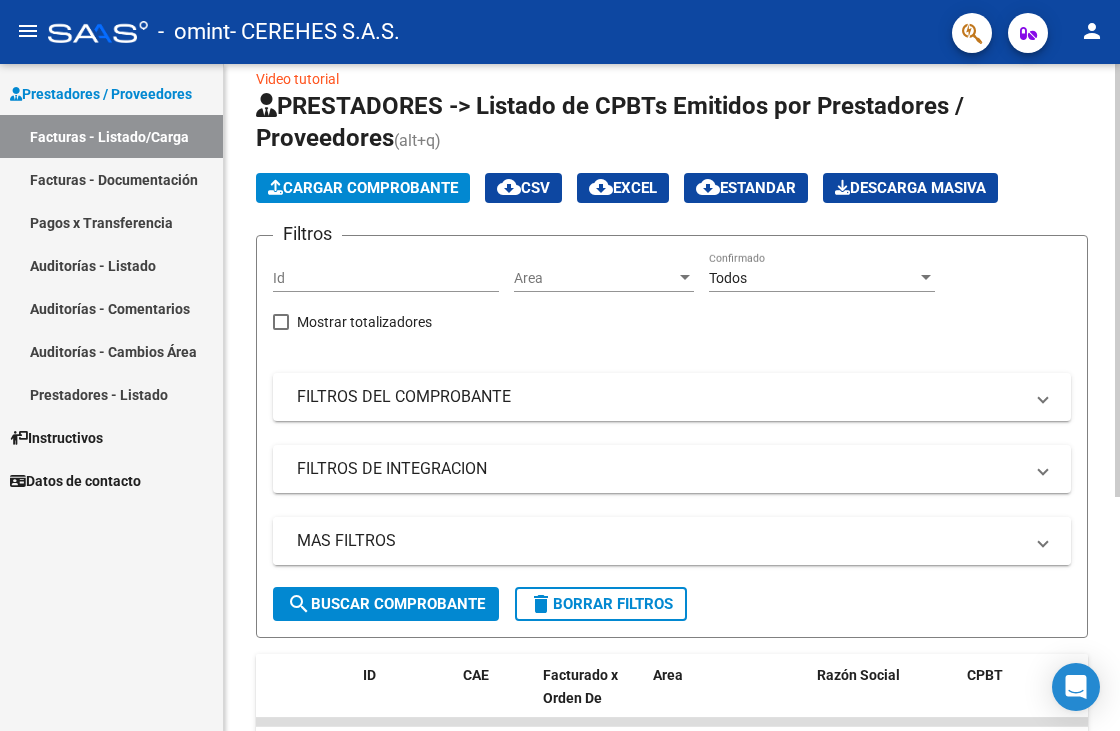 scroll, scrollTop: 0, scrollLeft: 0, axis: both 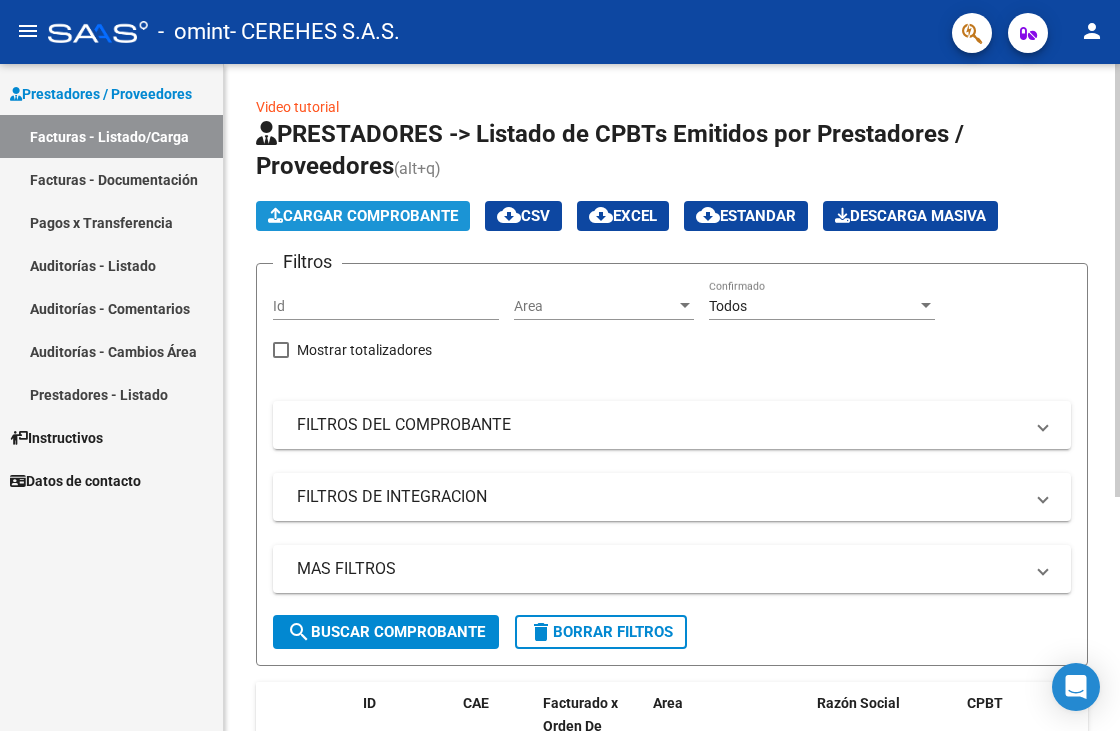 click on "Cargar Comprobante" 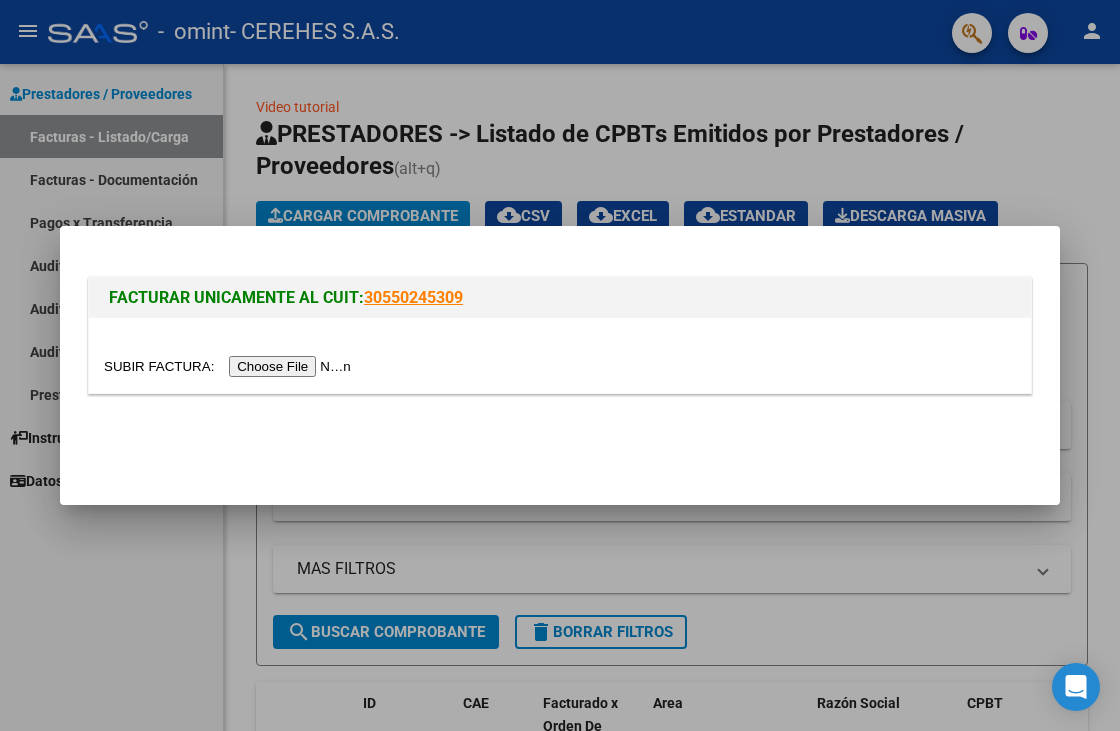 click at bounding box center [230, 366] 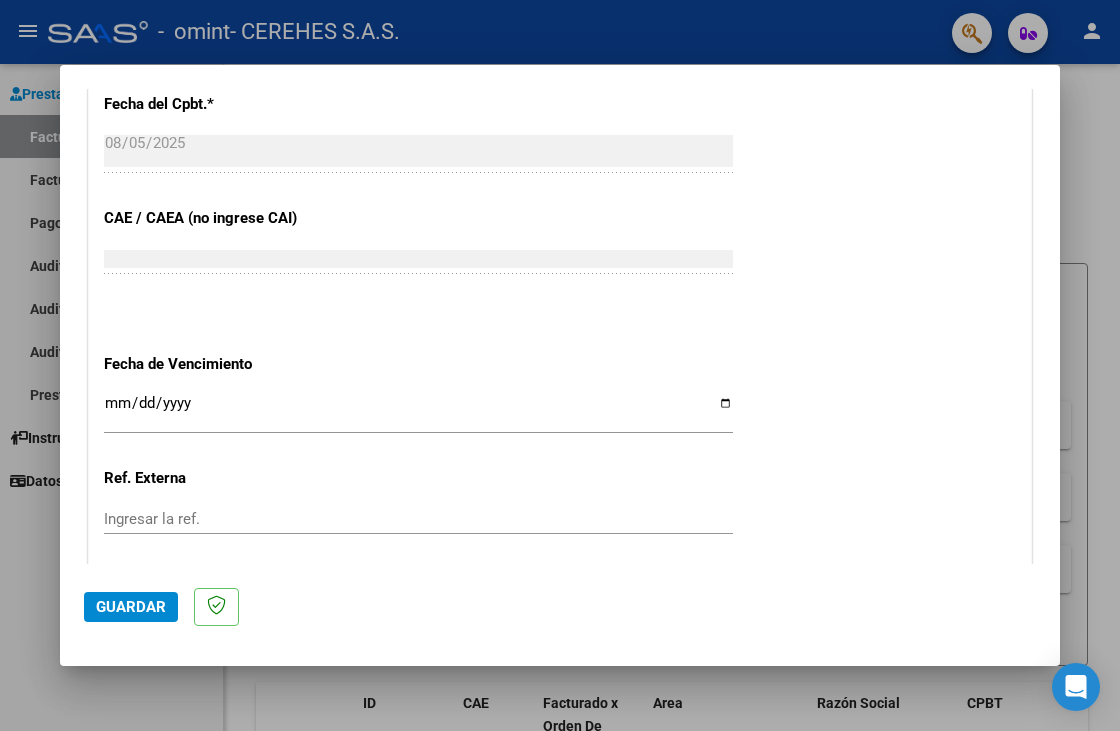 scroll, scrollTop: 1200, scrollLeft: 0, axis: vertical 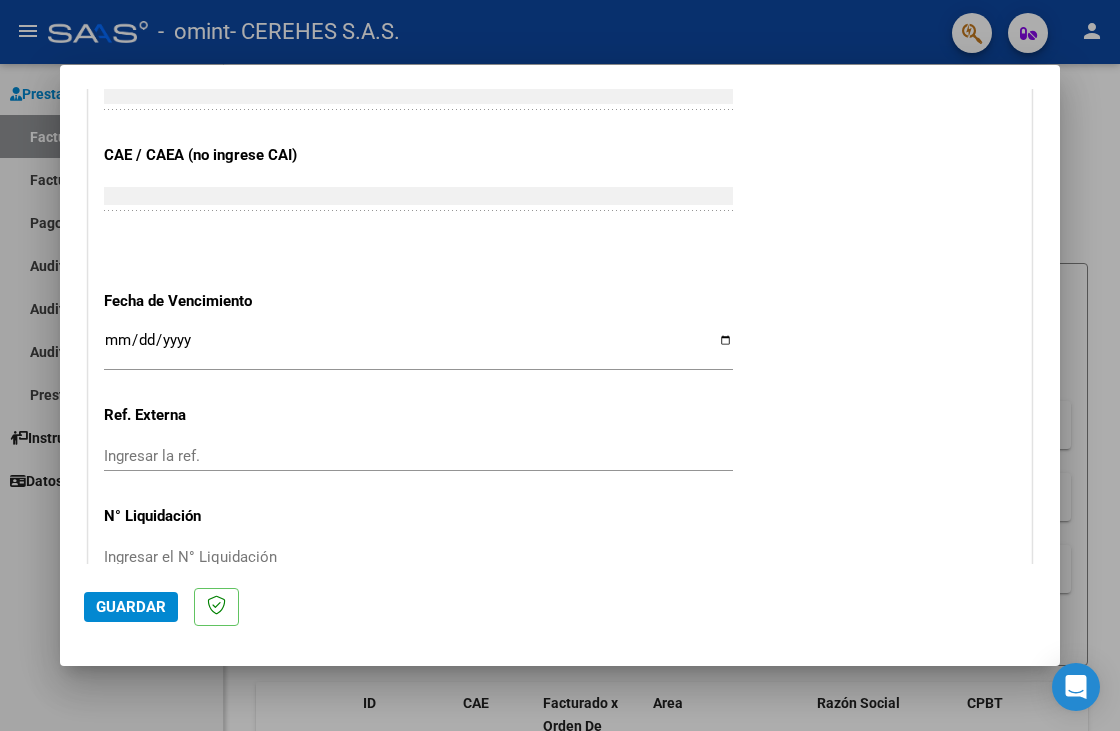 click on "Ingresar la fecha" at bounding box center [418, 348] 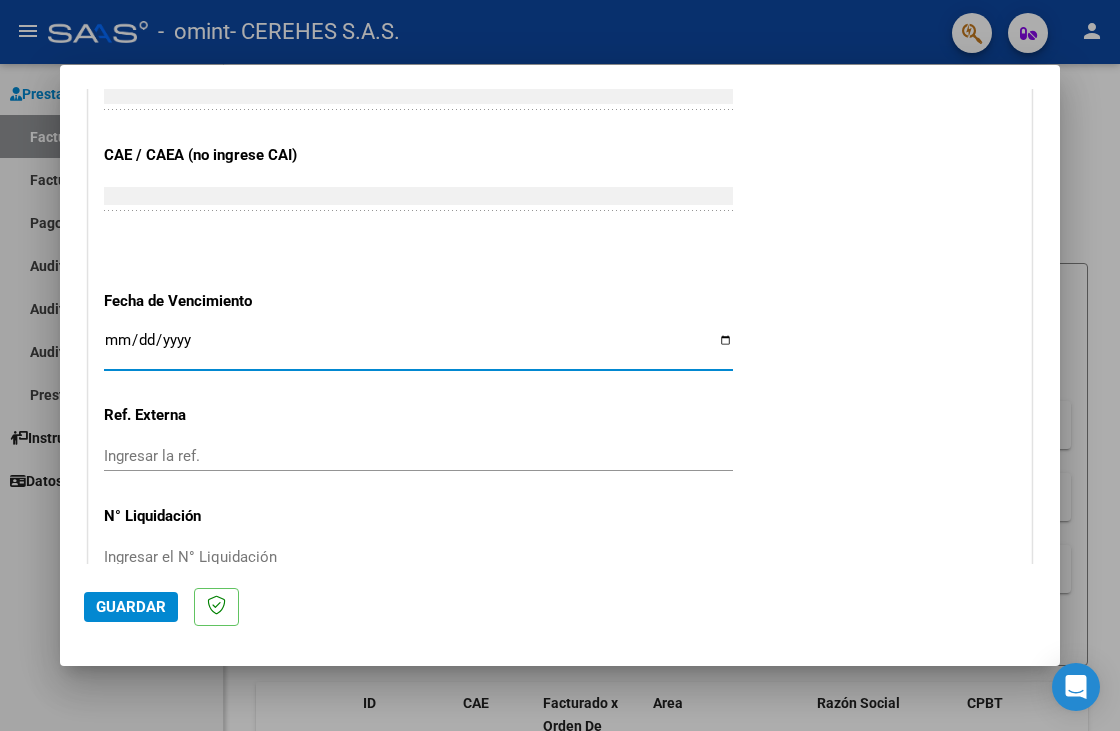 type on "2025-08-15" 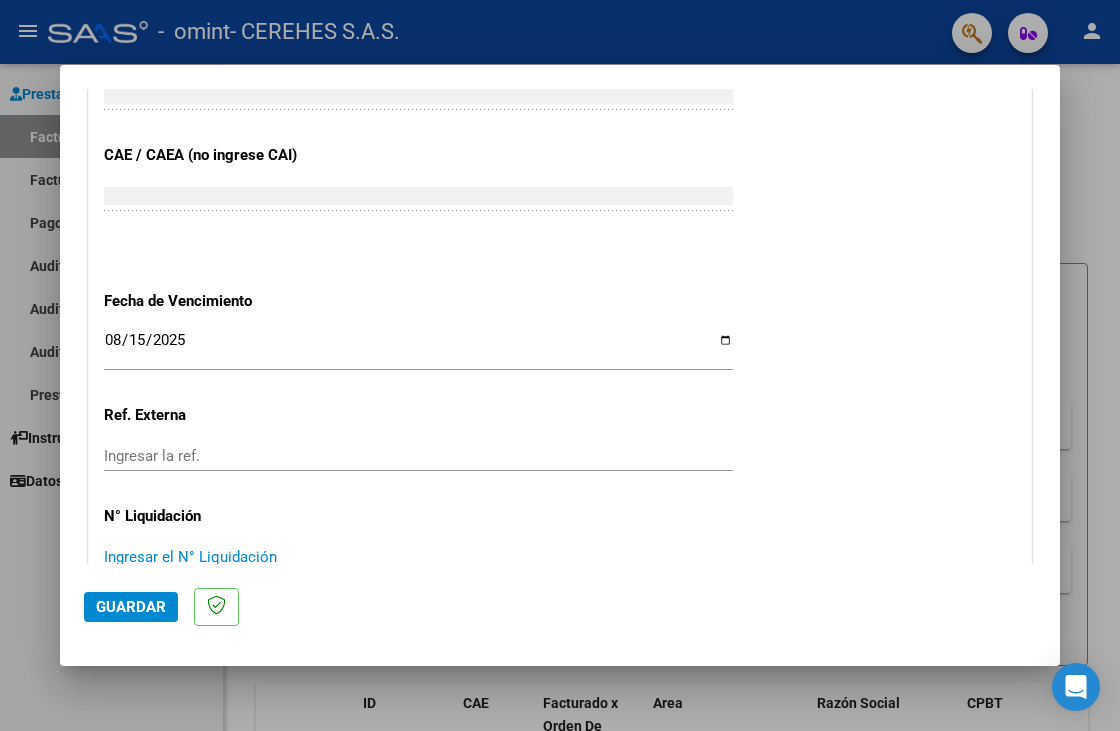 click on "Ingresar el N° Liquidación" at bounding box center (418, 557) 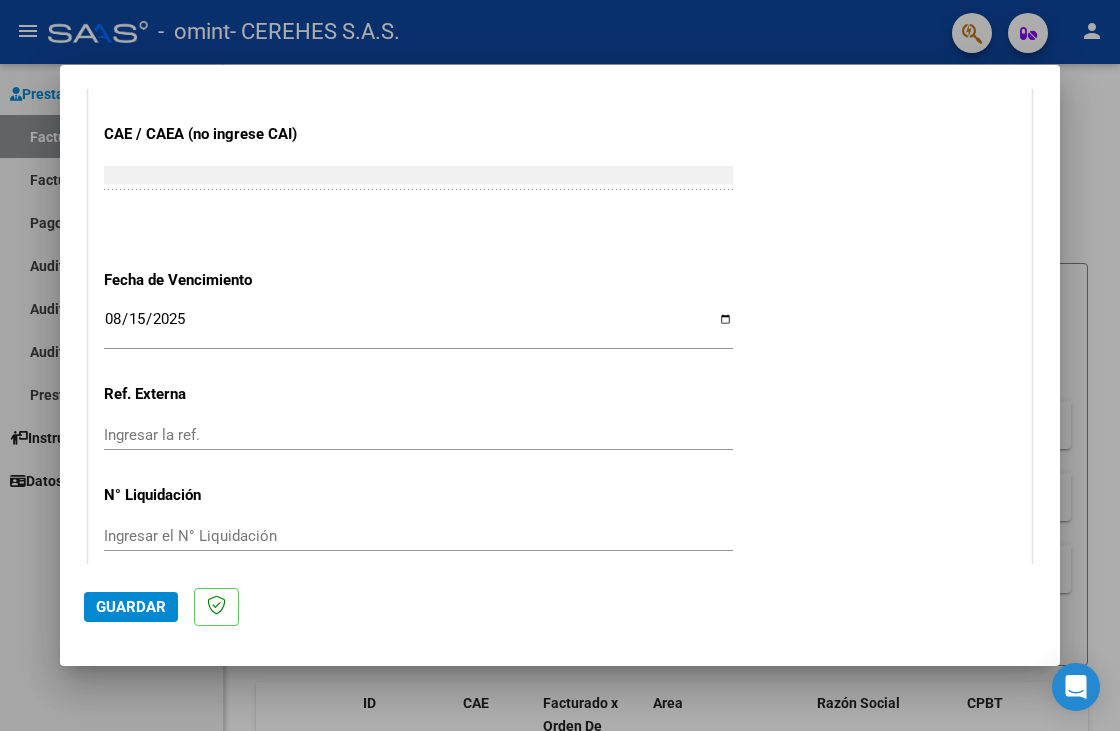 scroll, scrollTop: 1280, scrollLeft: 0, axis: vertical 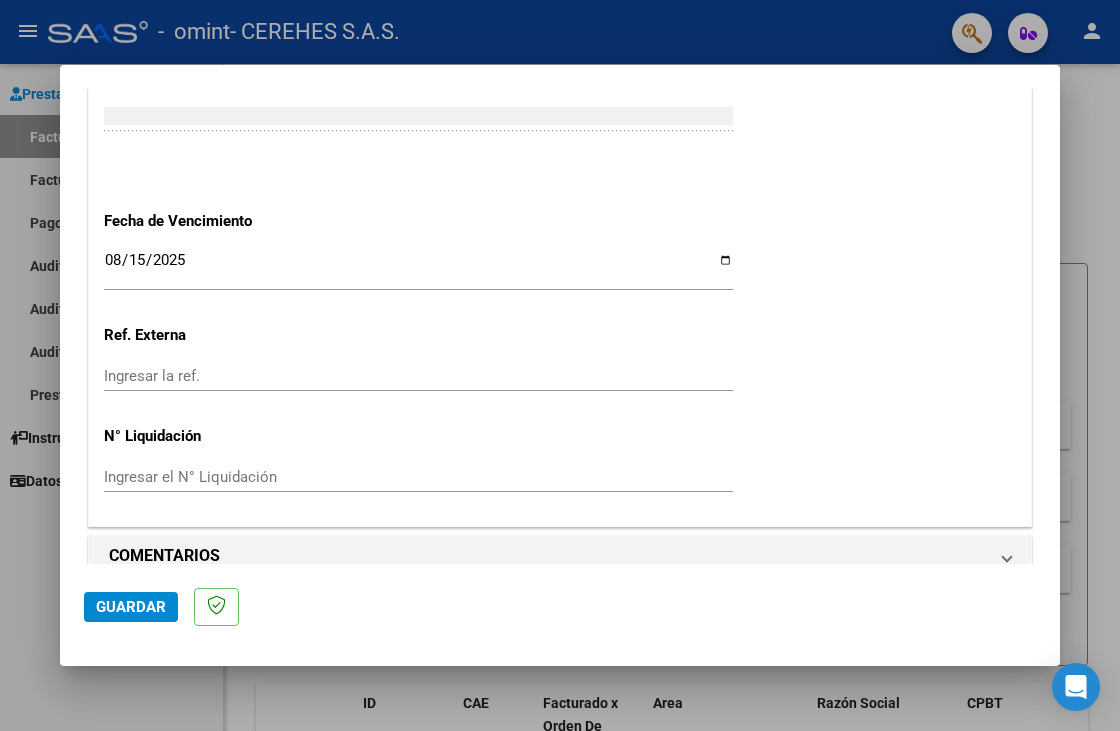 click on "Ingresar el N° Liquidación" at bounding box center (418, 477) 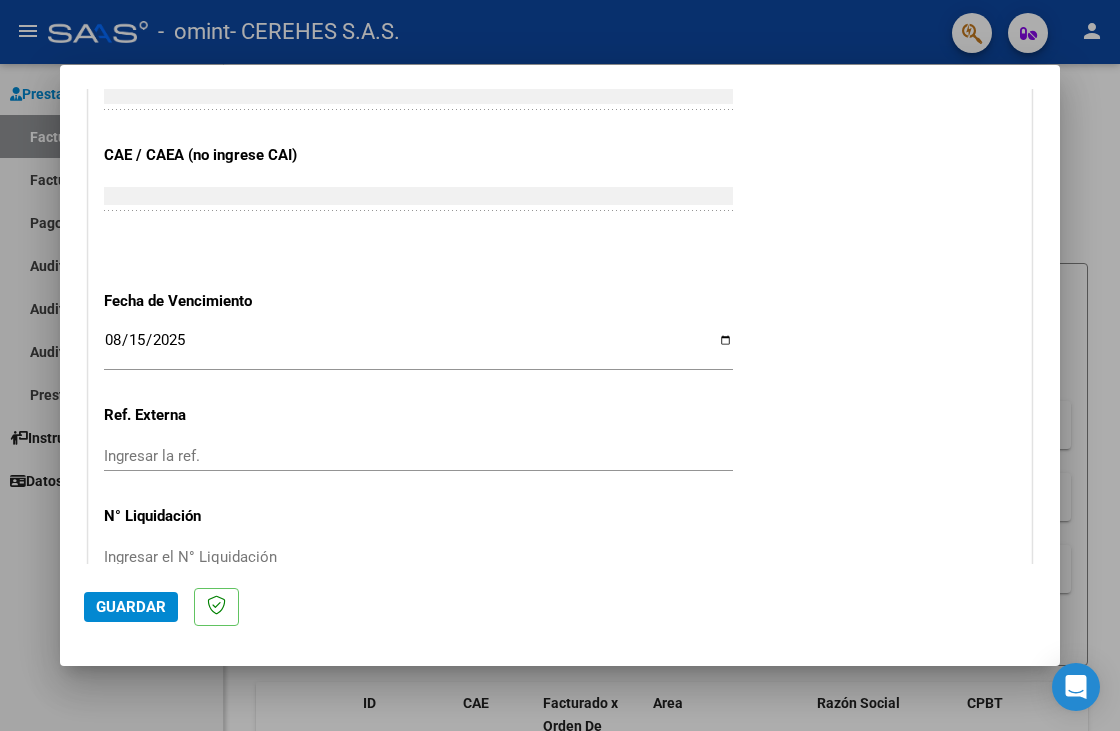 scroll, scrollTop: 1280, scrollLeft: 0, axis: vertical 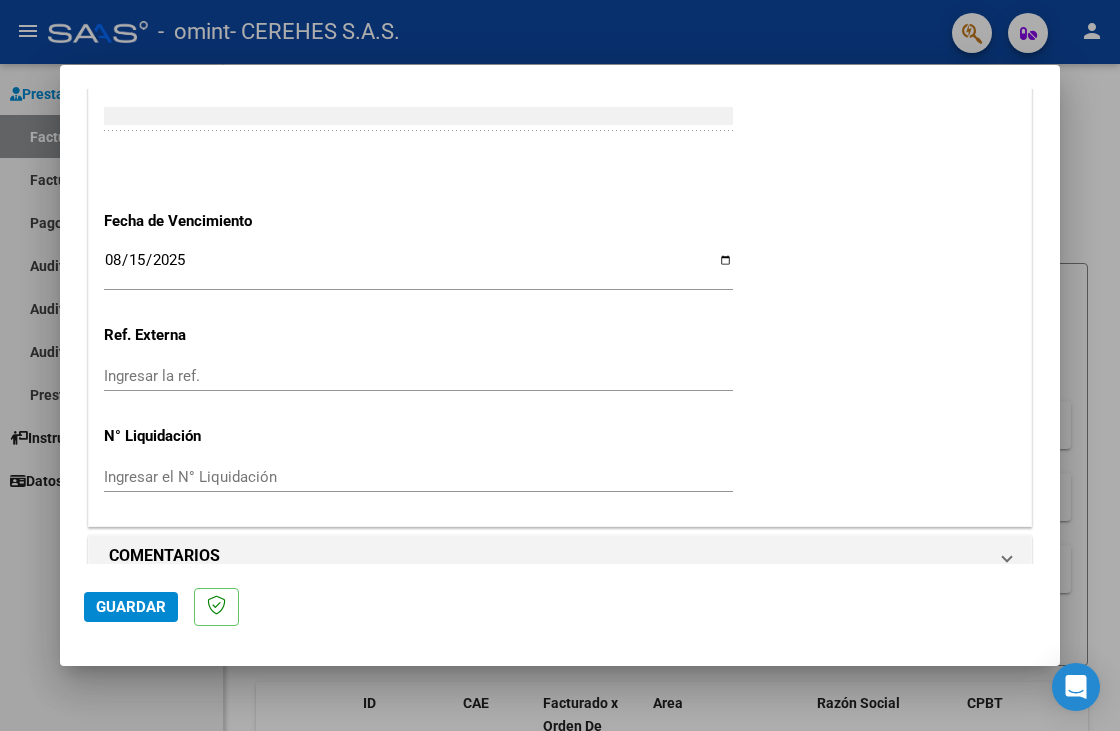 click on "Guardar" 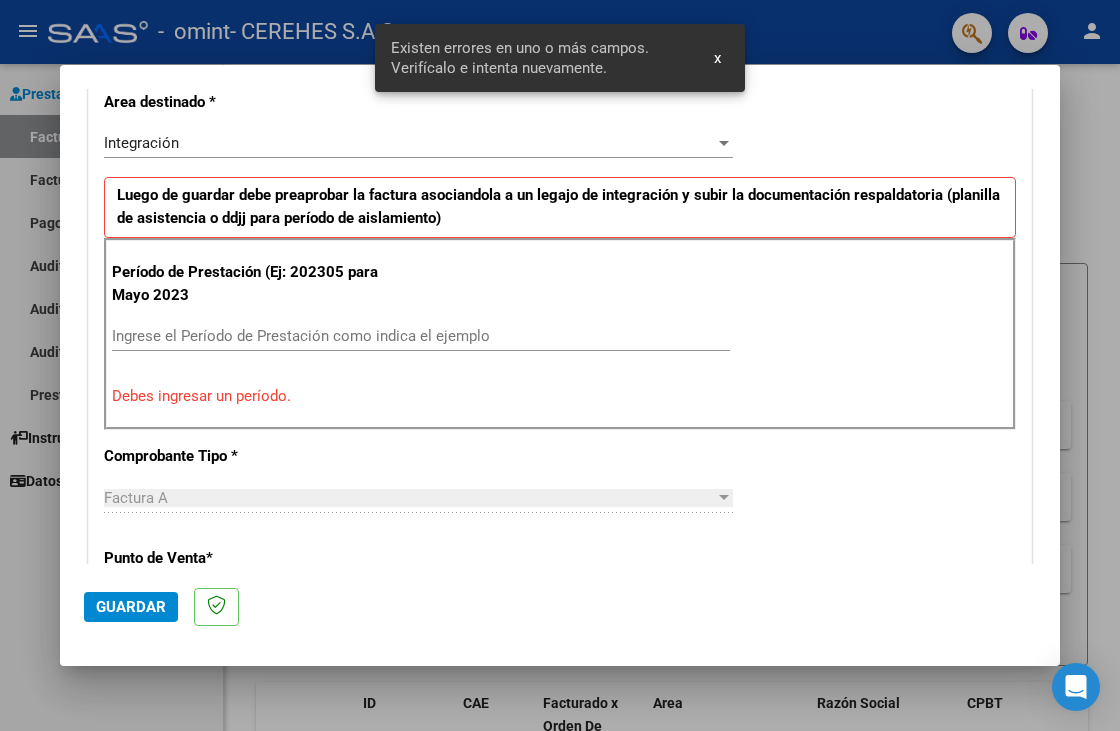 scroll, scrollTop: 420, scrollLeft: 0, axis: vertical 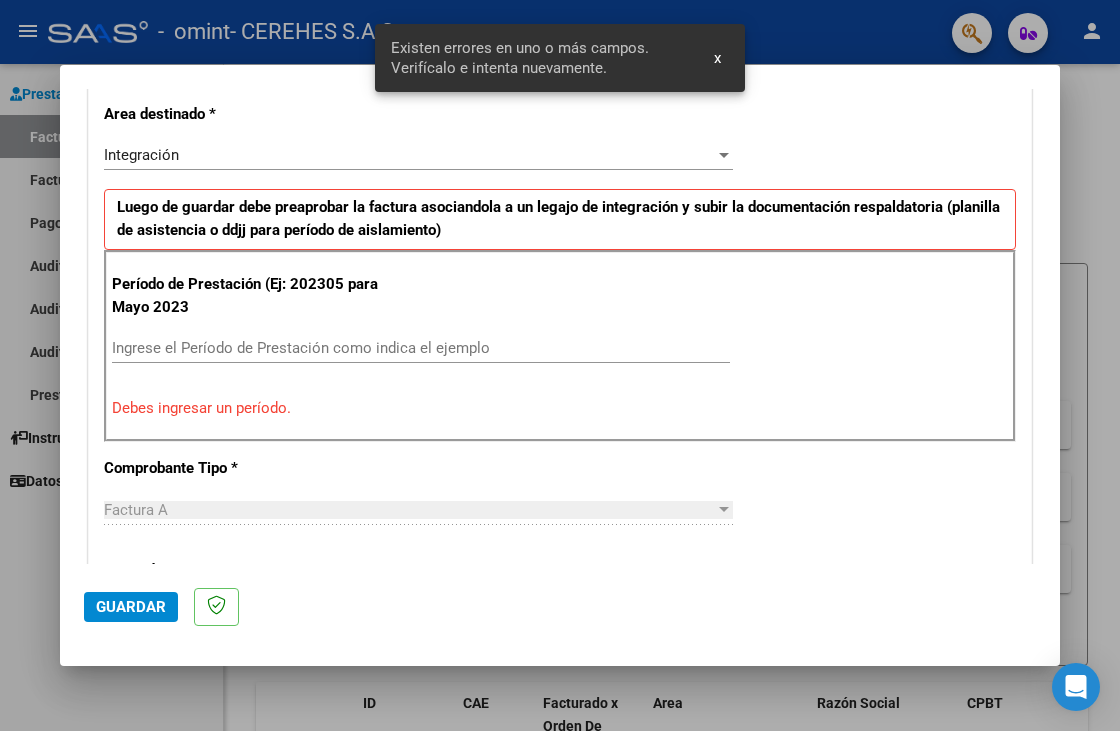 click on "Debes ingresar un período." at bounding box center [560, 408] 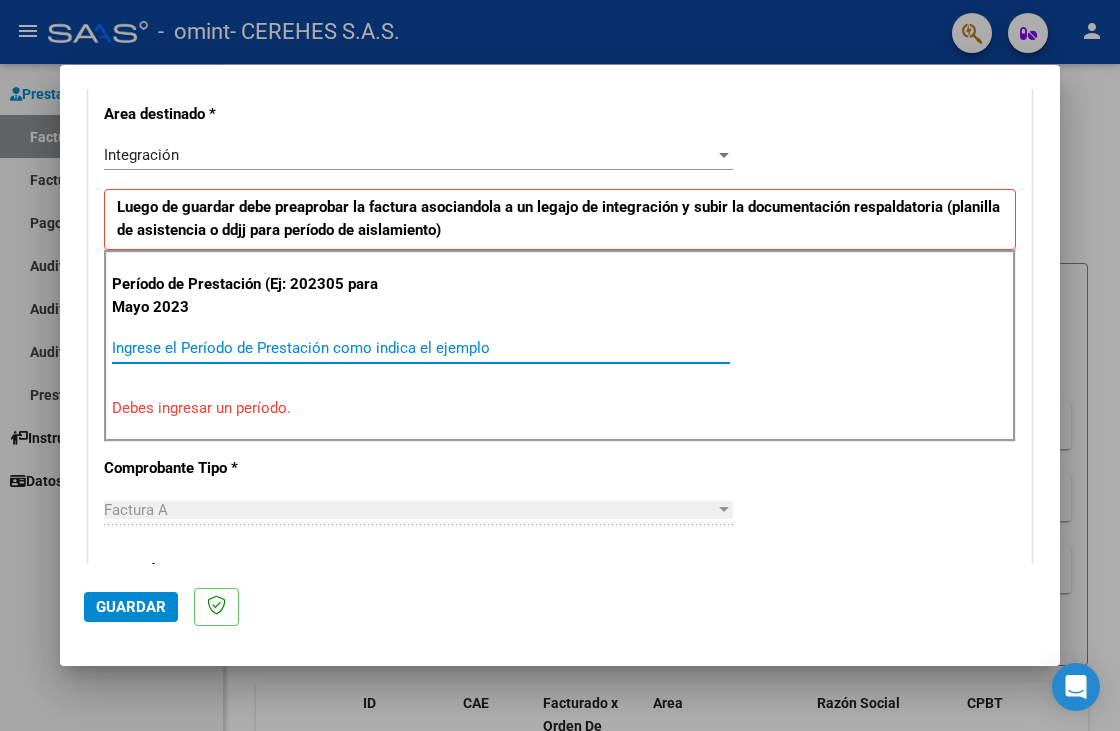 click on "Debes ingresar un período." at bounding box center (560, 408) 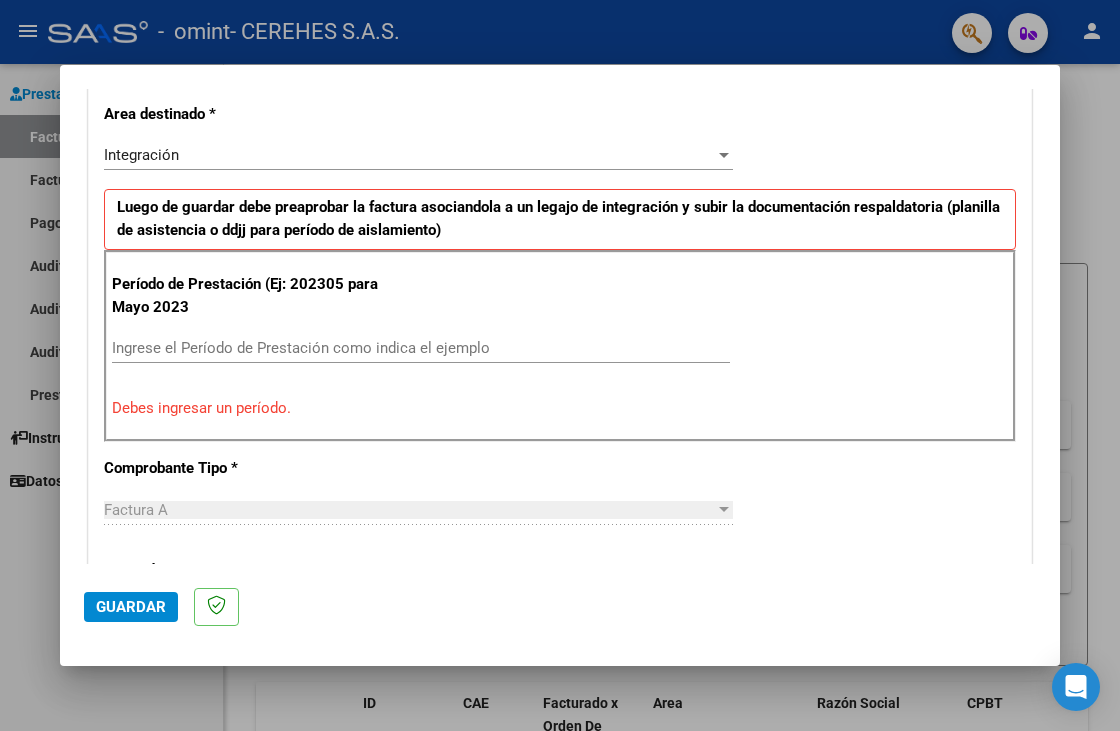 click on "Ingrese el Período de Prestación como indica el ejemplo" at bounding box center (421, 348) 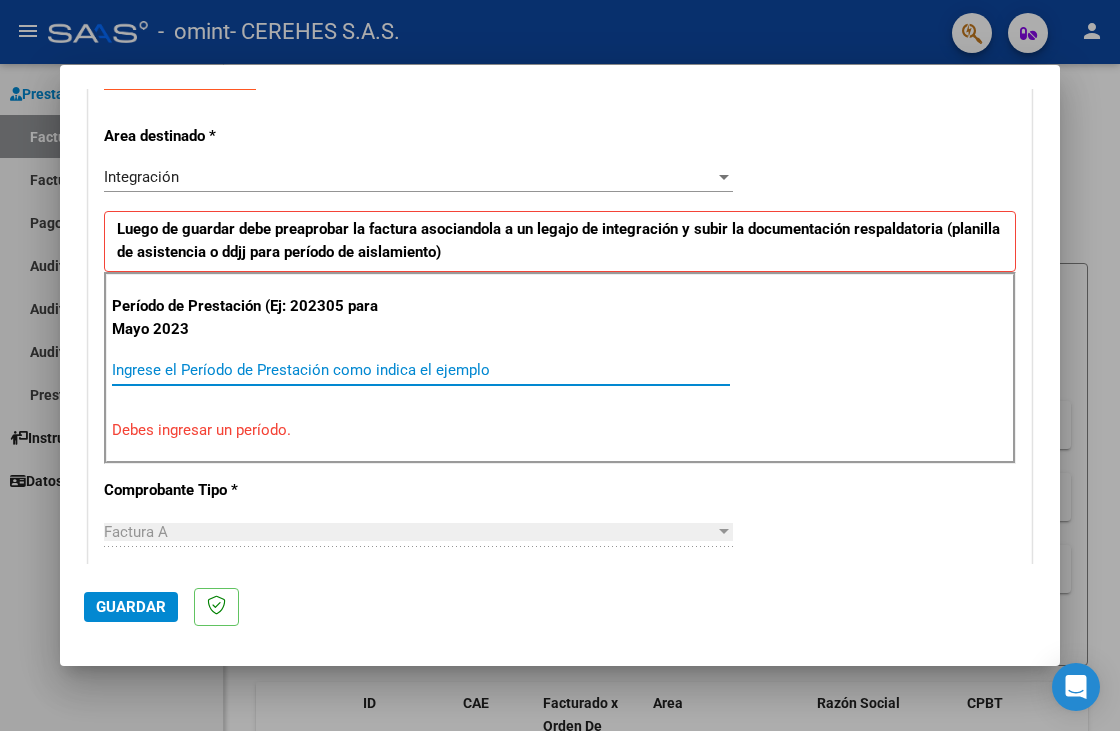 scroll, scrollTop: 400, scrollLeft: 0, axis: vertical 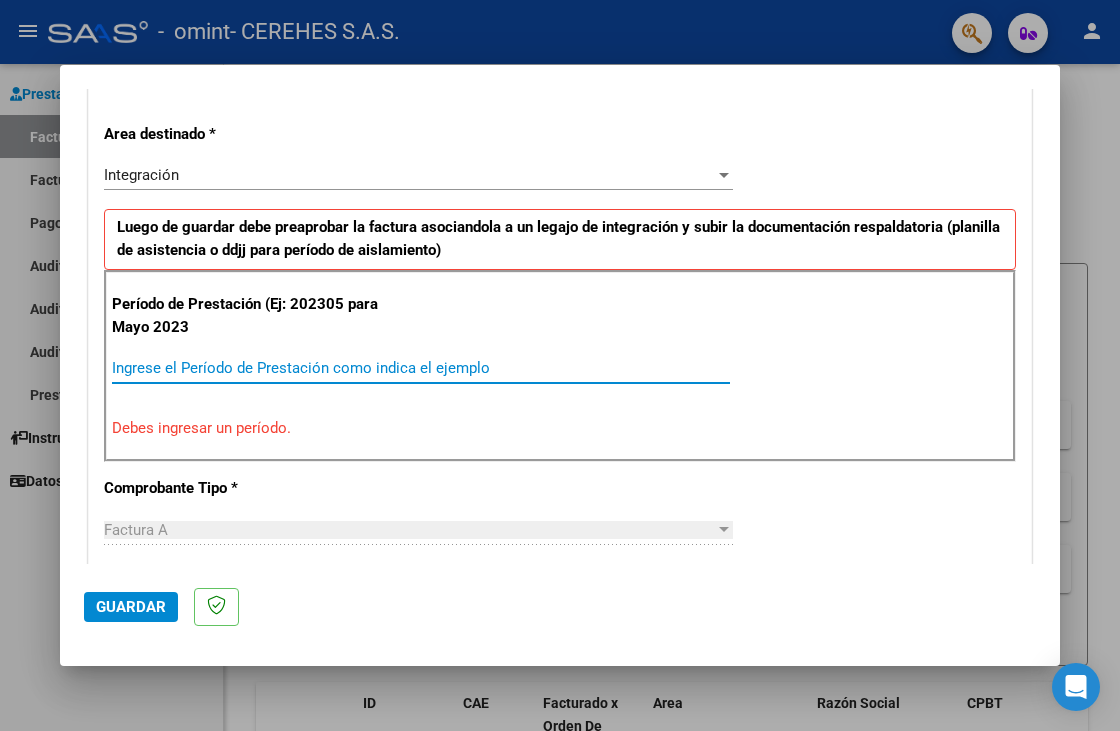 click on "Debes ingresar un período." at bounding box center [560, 428] 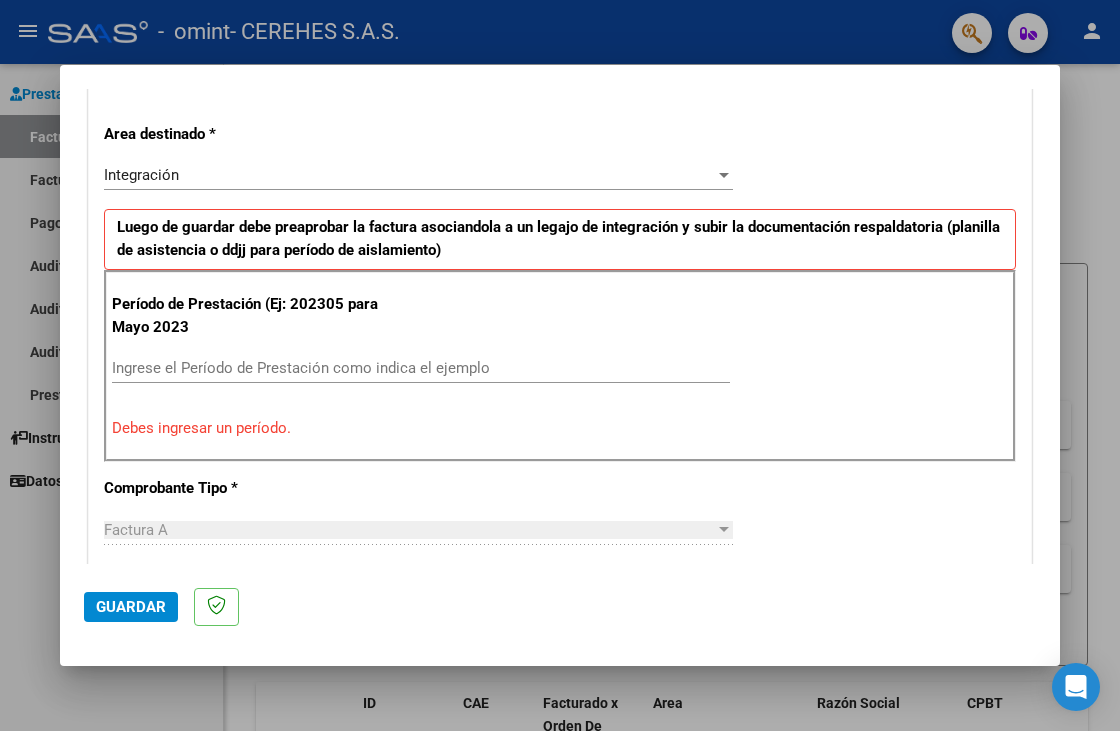 click on "Debes ingresar un período." at bounding box center (560, 428) 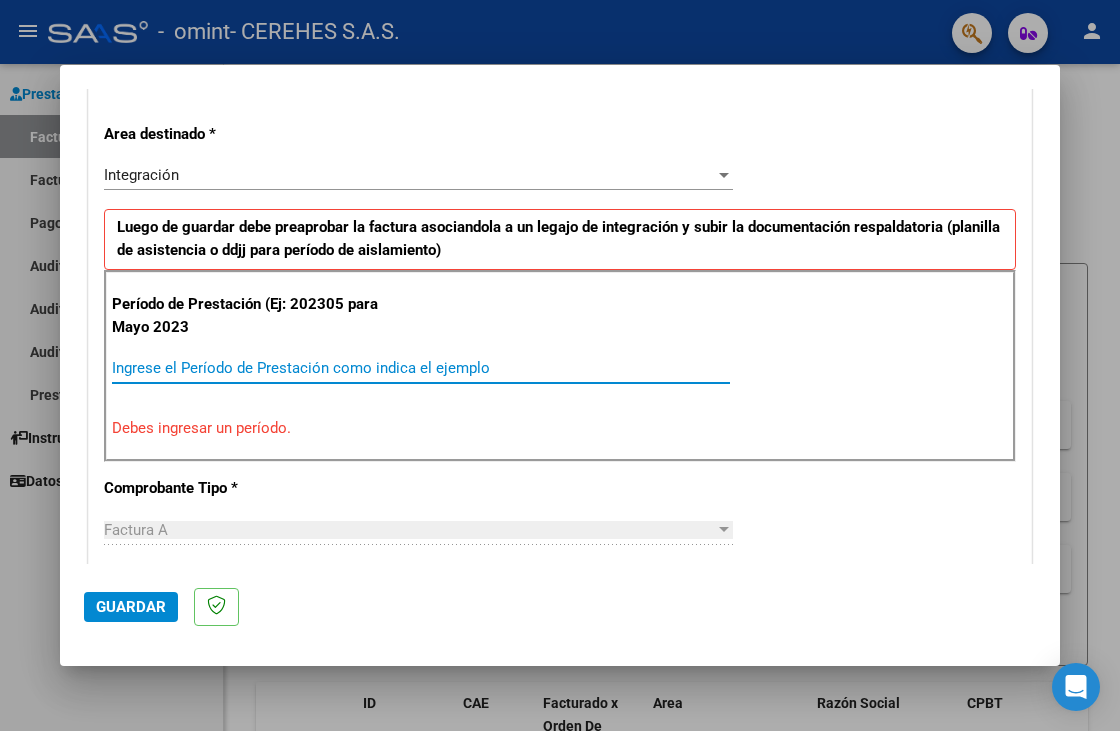 click on "Ingrese el Período de Prestación como indica el ejemplo" at bounding box center [421, 368] 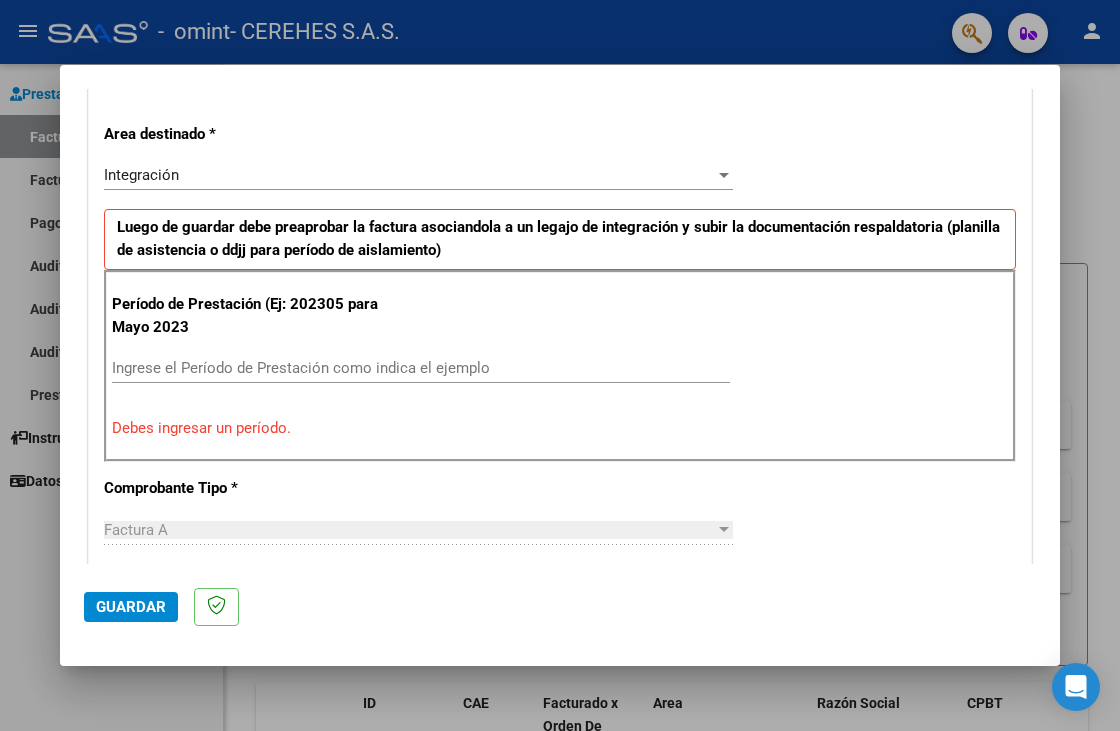 click at bounding box center [724, 175] 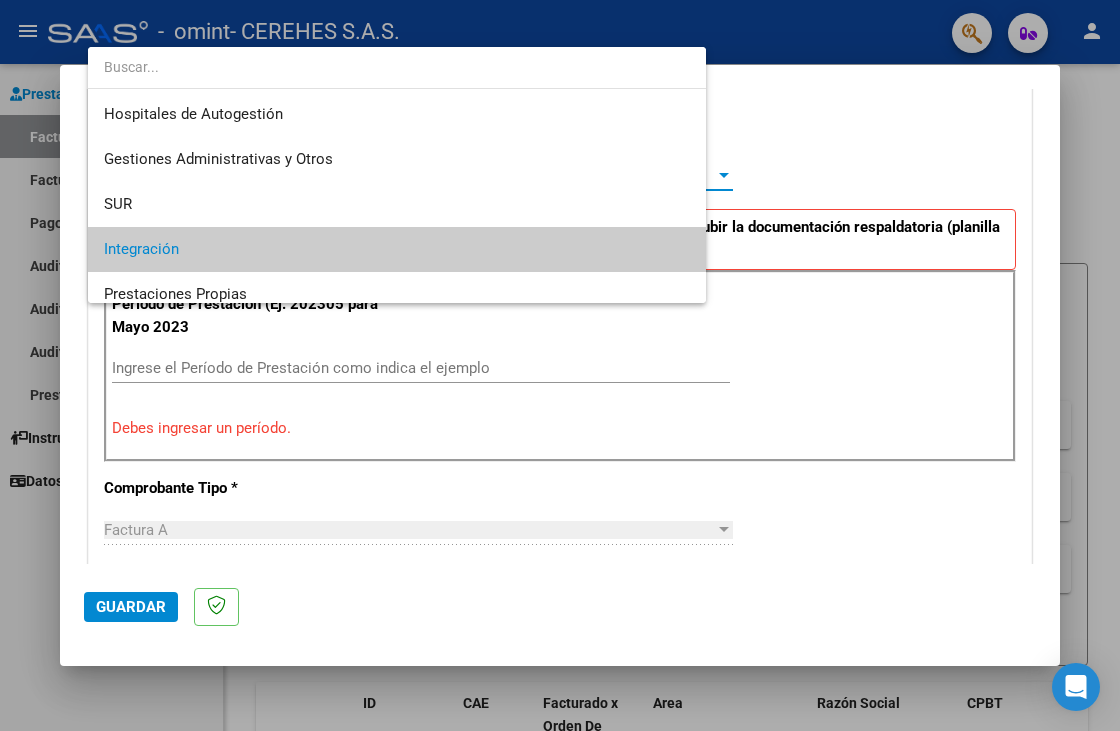 scroll, scrollTop: 74, scrollLeft: 0, axis: vertical 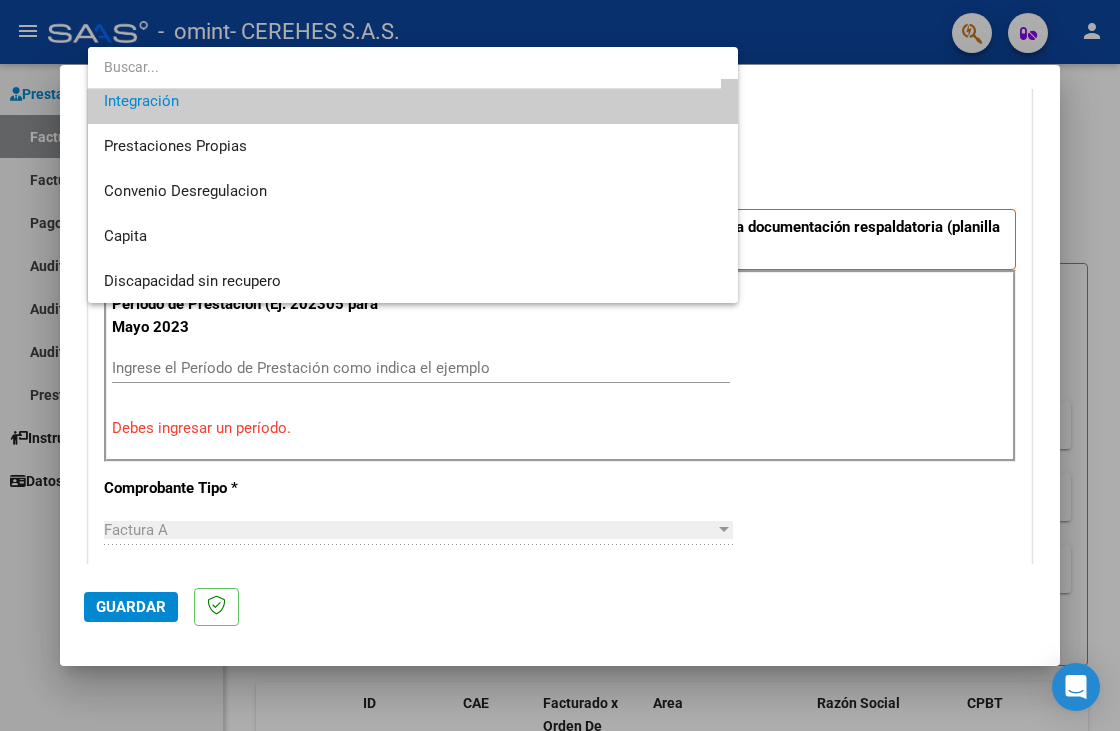 click at bounding box center [560, 365] 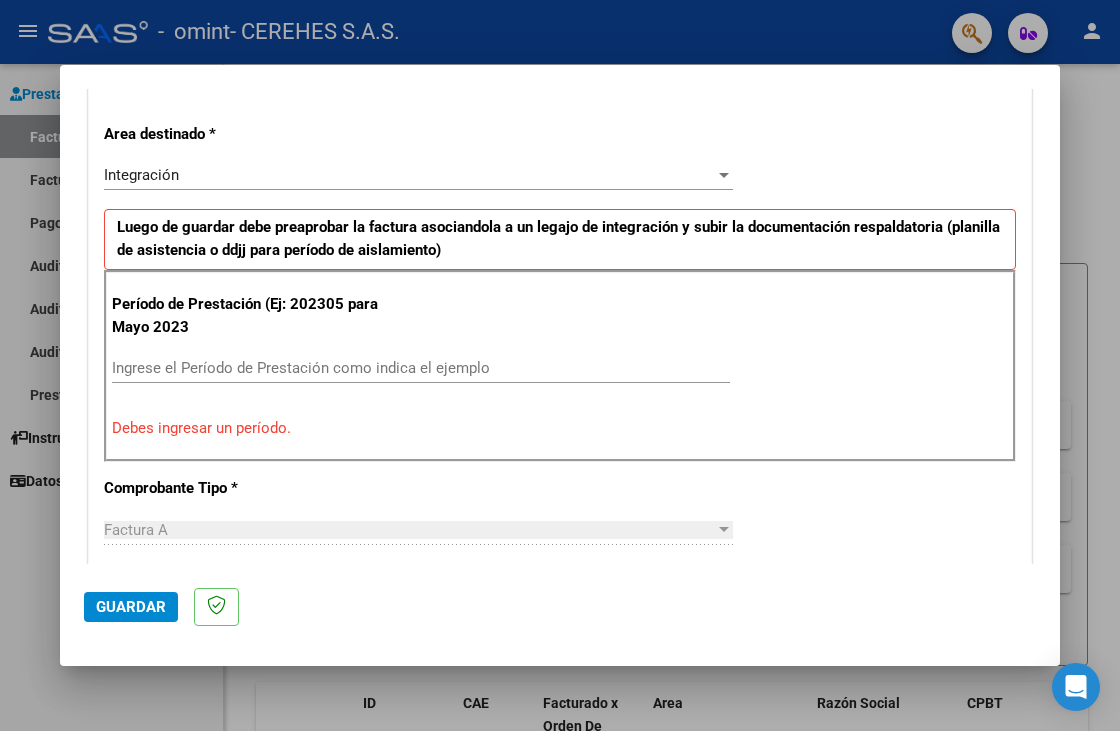 click on "Debes ingresar un período." at bounding box center [560, 428] 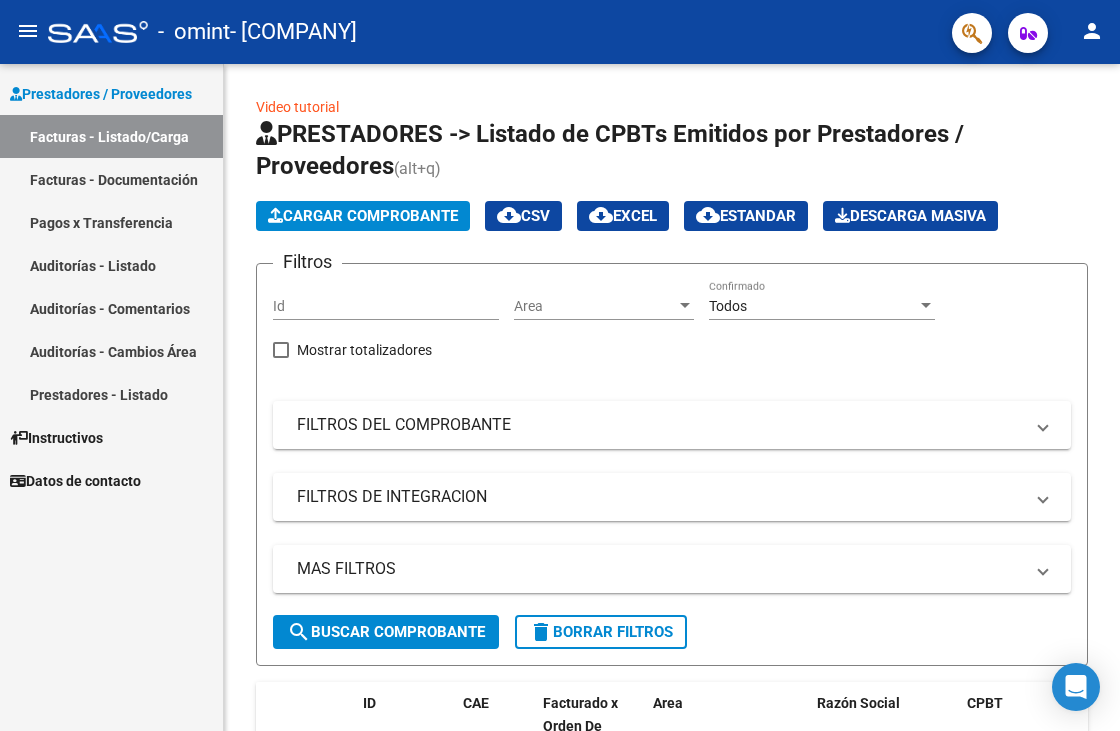 scroll, scrollTop: 0, scrollLeft: 0, axis: both 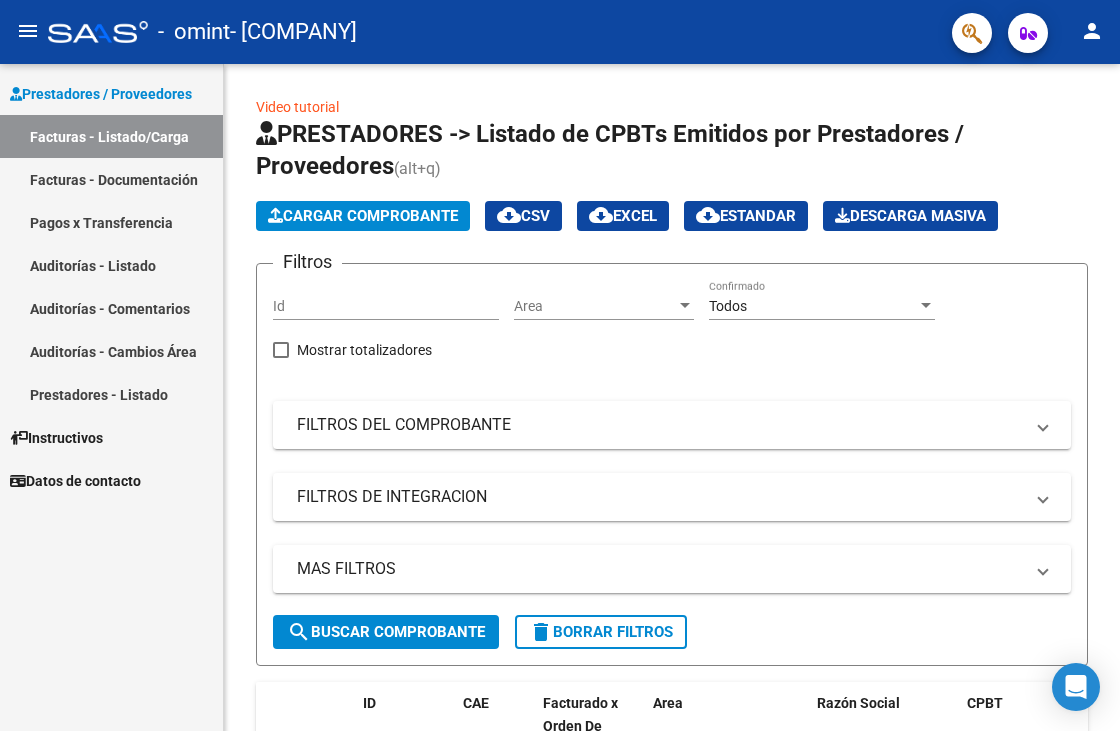 click on "Facturas - Documentación" at bounding box center [111, 179] 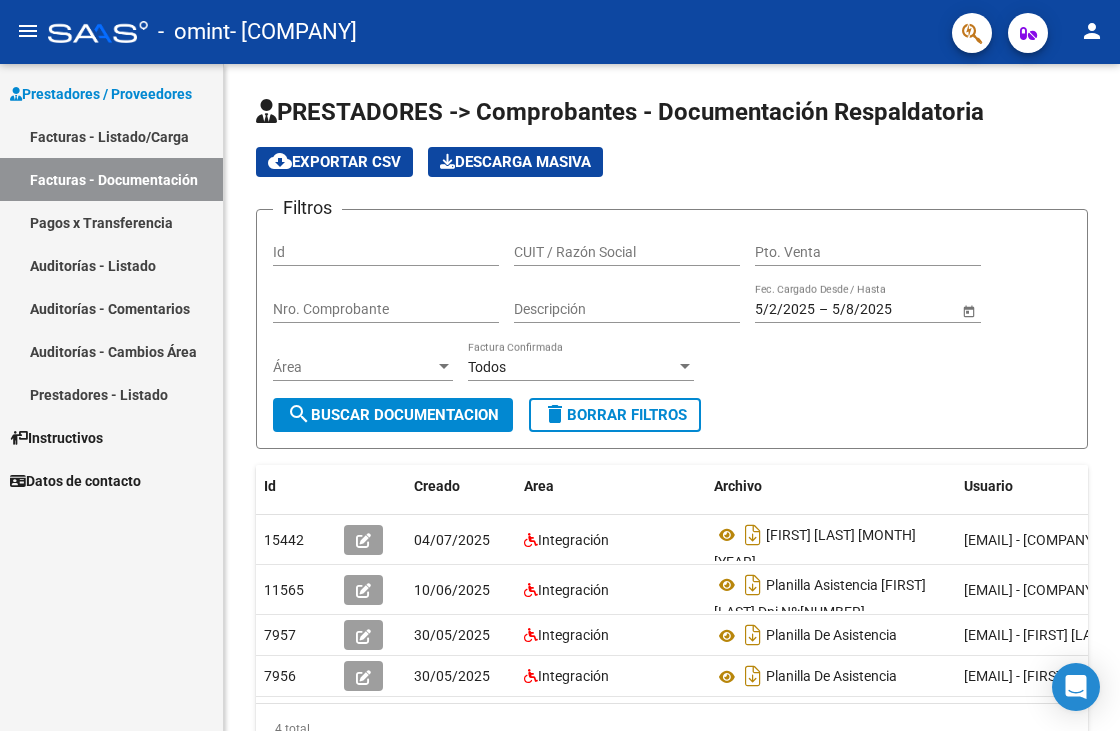 click on "Facturas - Listado/Carga" at bounding box center [111, 136] 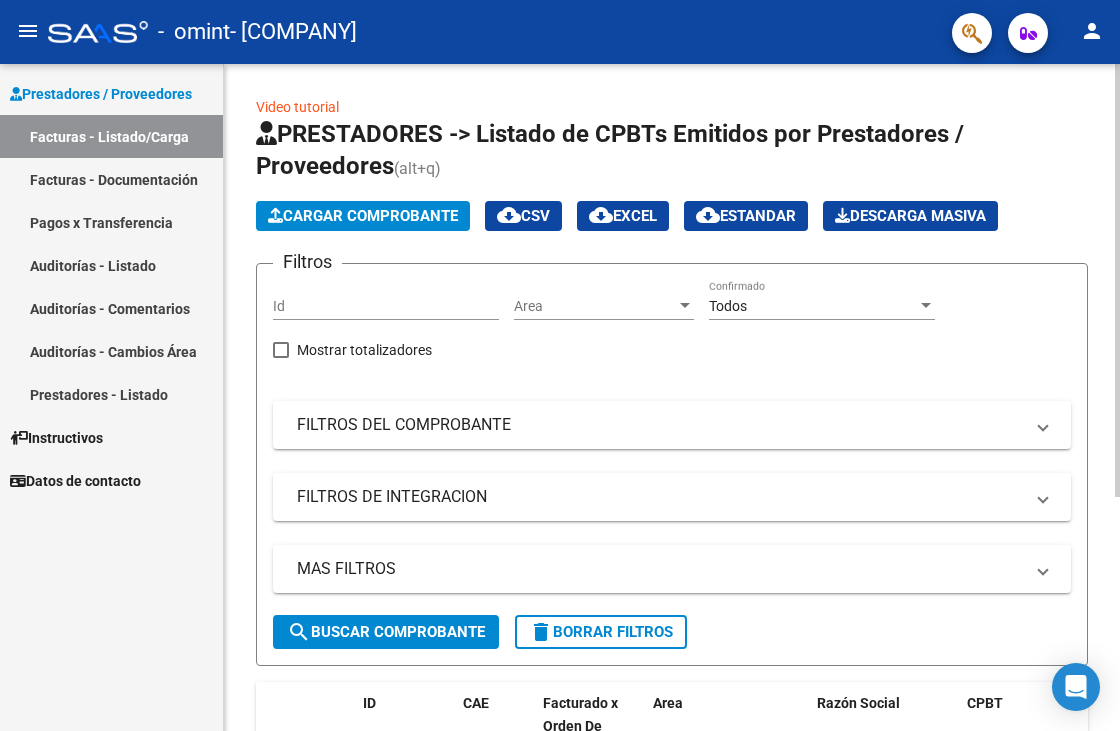 click on "Cargar Comprobante" 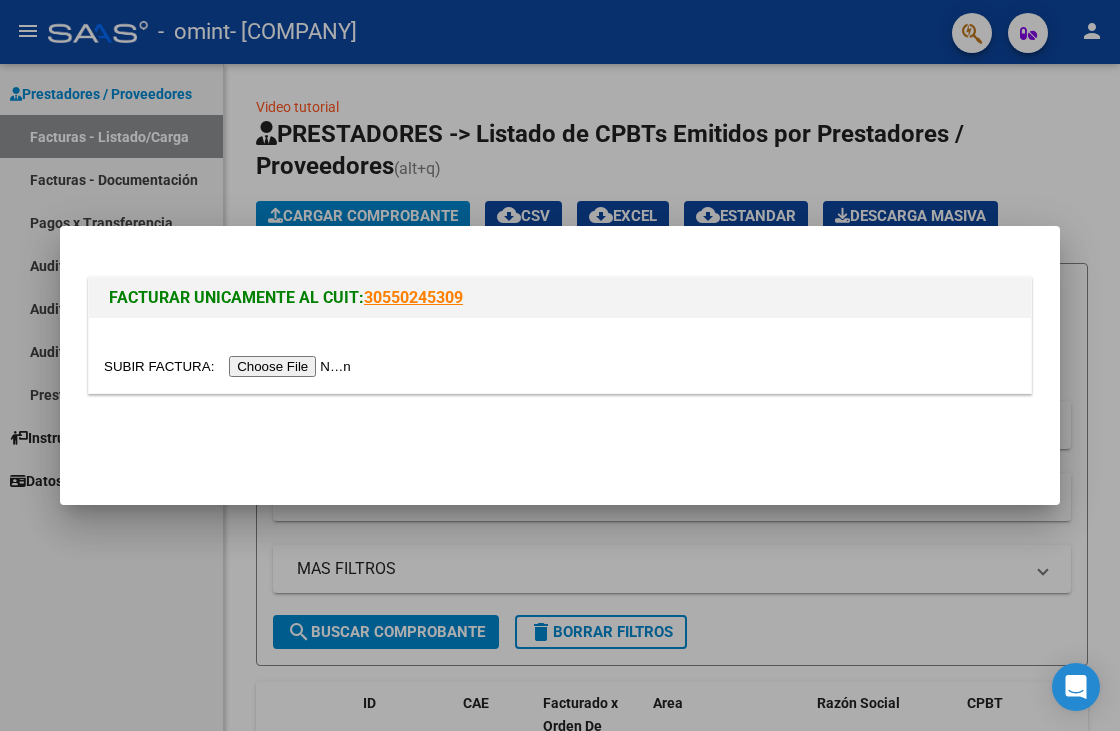 click at bounding box center [230, 366] 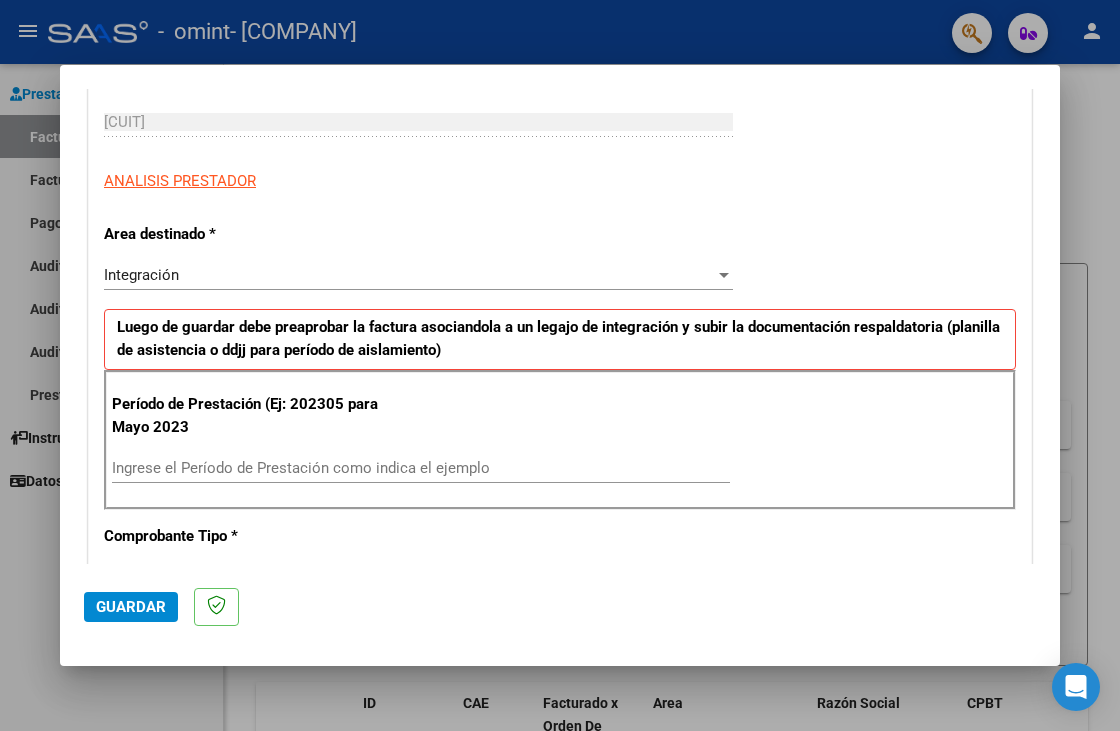 scroll, scrollTop: 400, scrollLeft: 0, axis: vertical 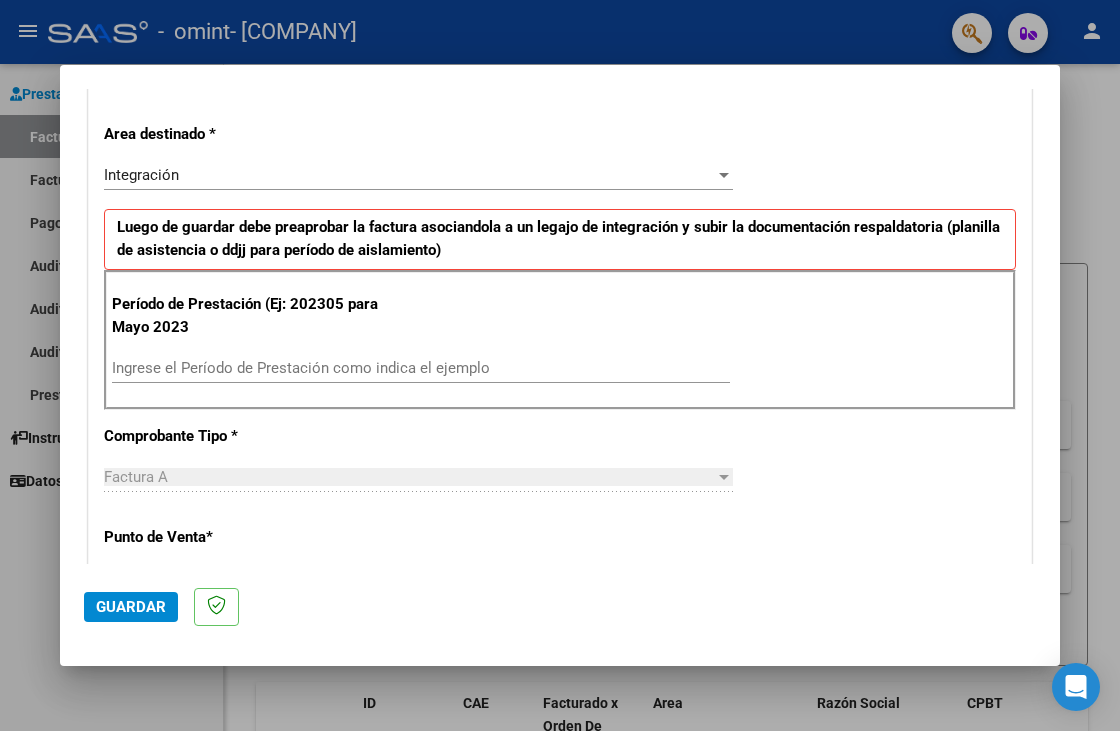 click on "Ingrese el Período de Prestación como indica el ejemplo" at bounding box center [421, 368] 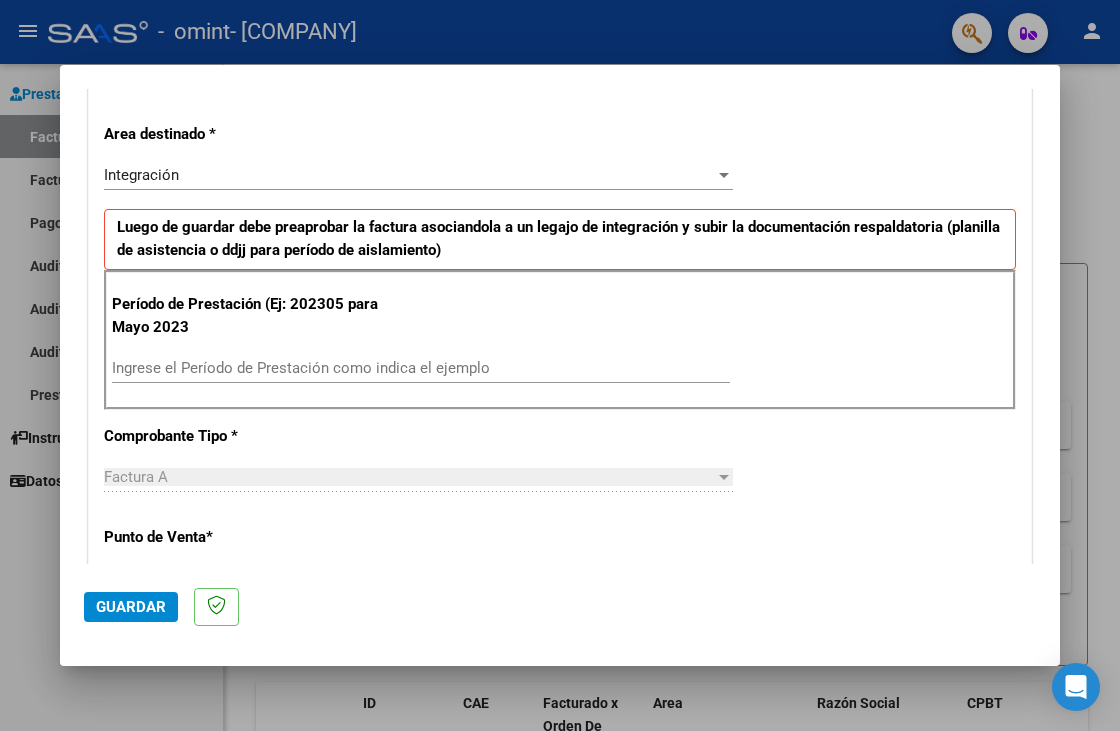 scroll, scrollTop: 300, scrollLeft: 0, axis: vertical 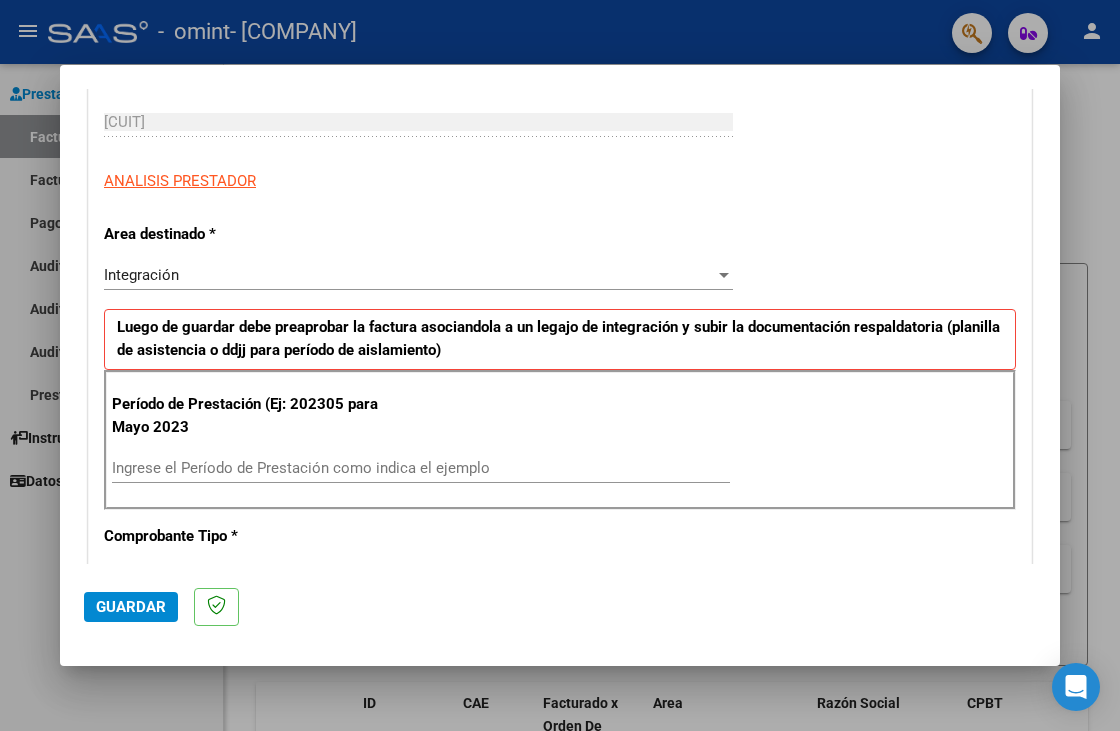 click at bounding box center [724, 275] 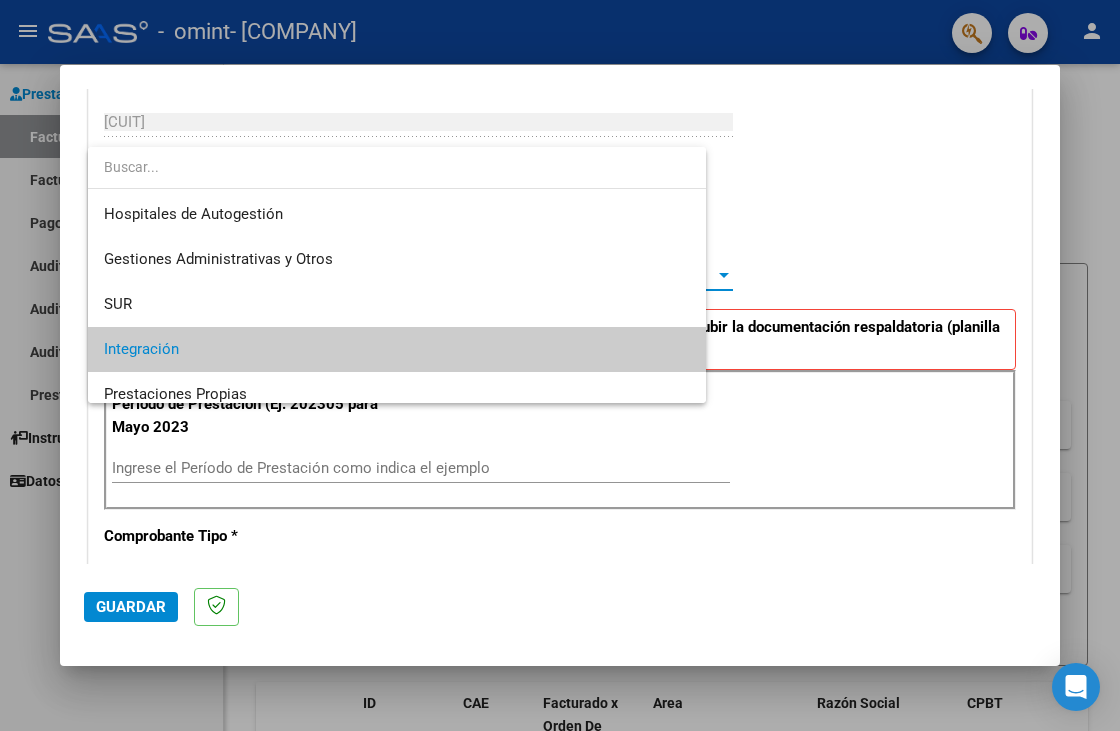 scroll, scrollTop: 74, scrollLeft: 0, axis: vertical 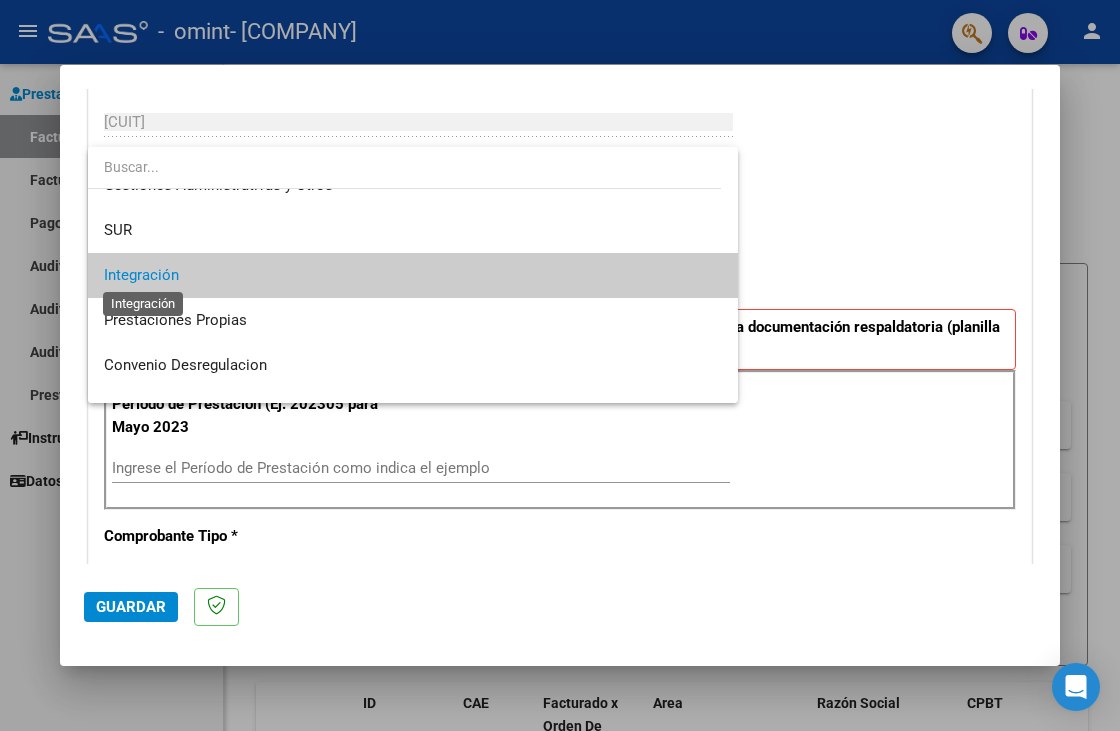 click on "Integración" at bounding box center (141, 275) 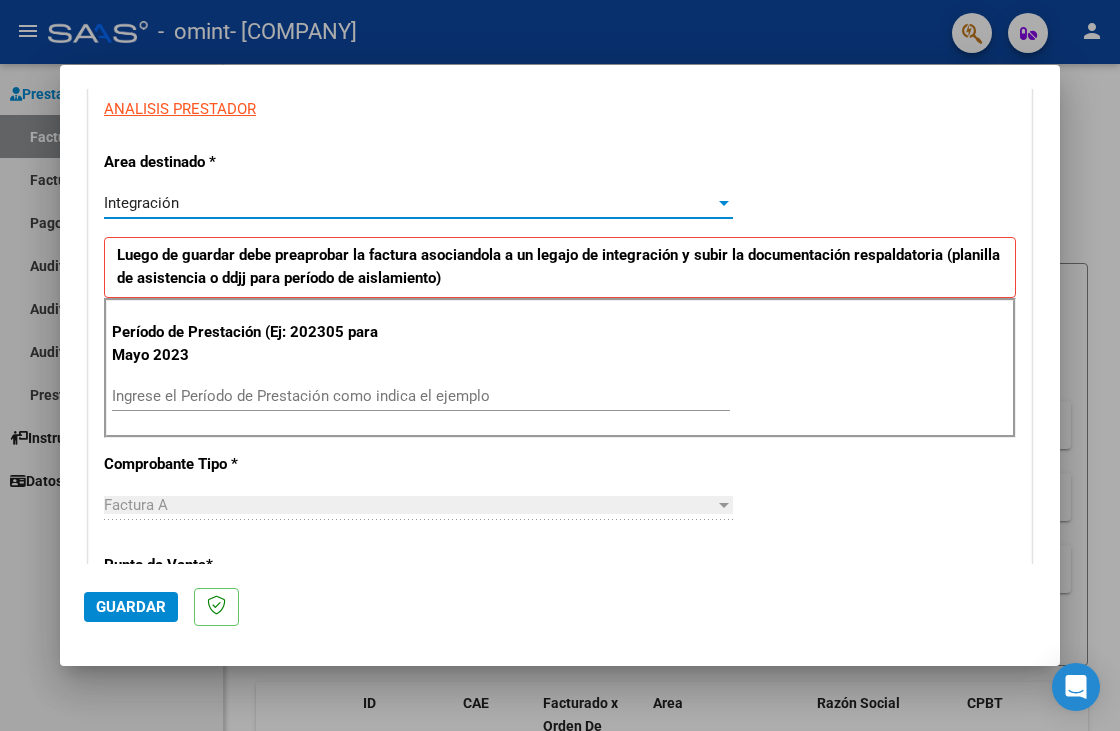 scroll, scrollTop: 400, scrollLeft: 0, axis: vertical 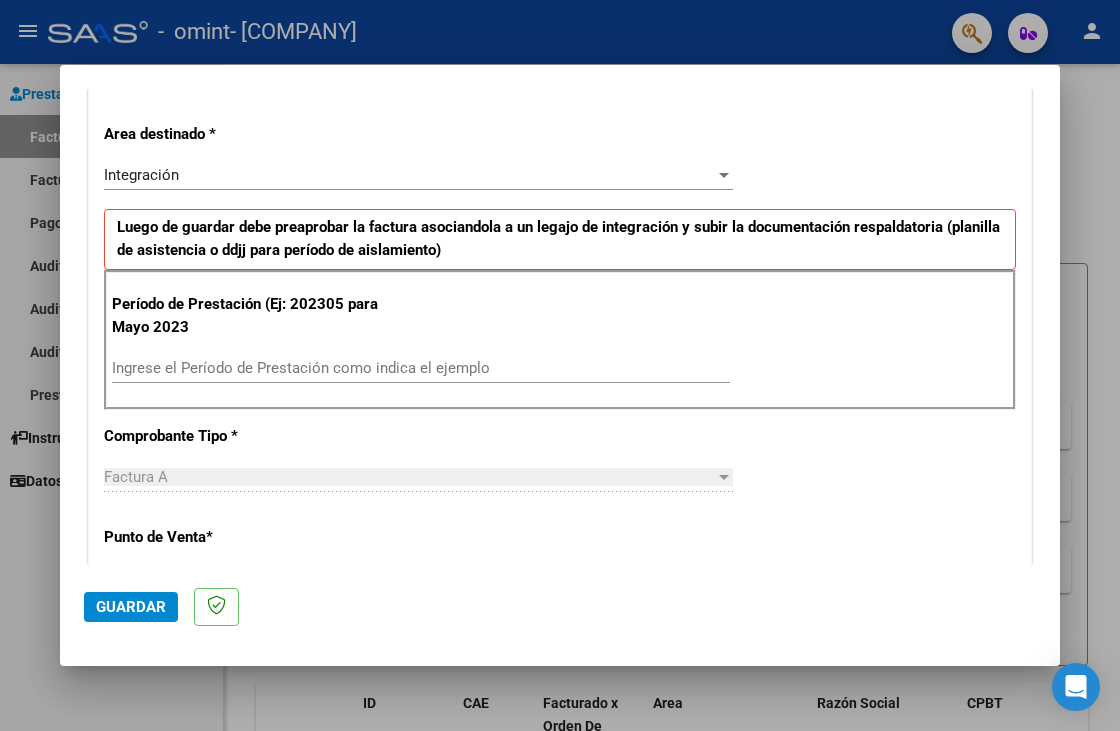 click on "Período de Prestación (Ej: 202305 para Mayo 2023" at bounding box center [246, 315] 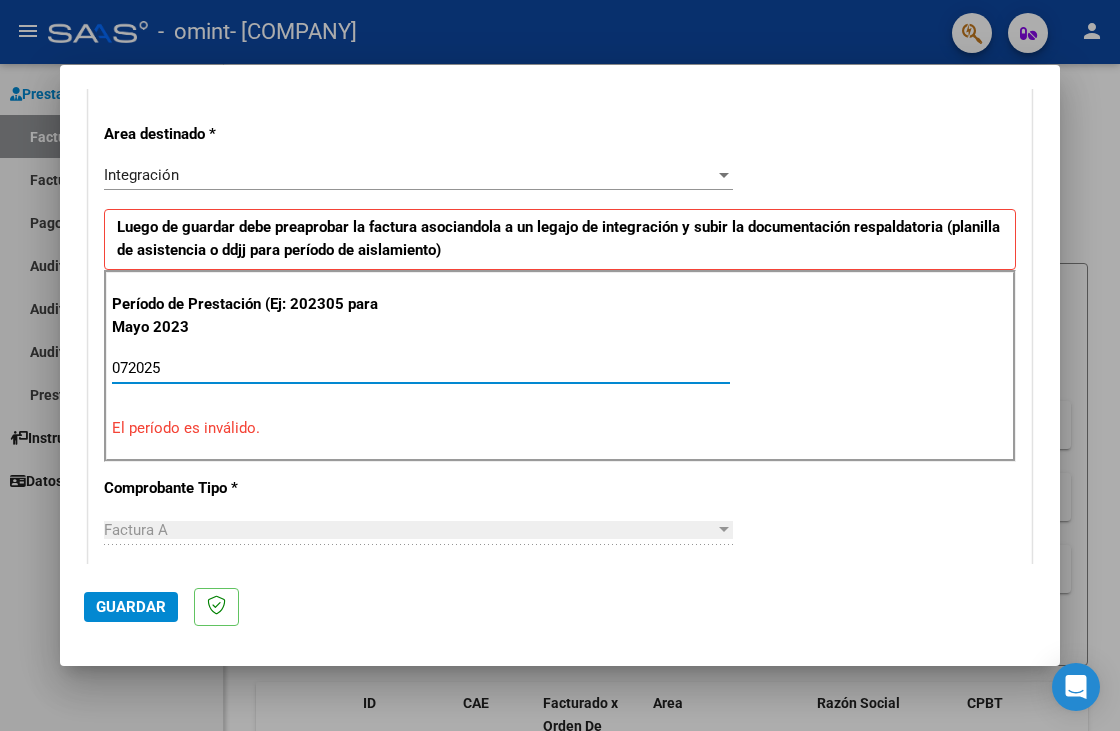 click on "072025" at bounding box center [421, 368] 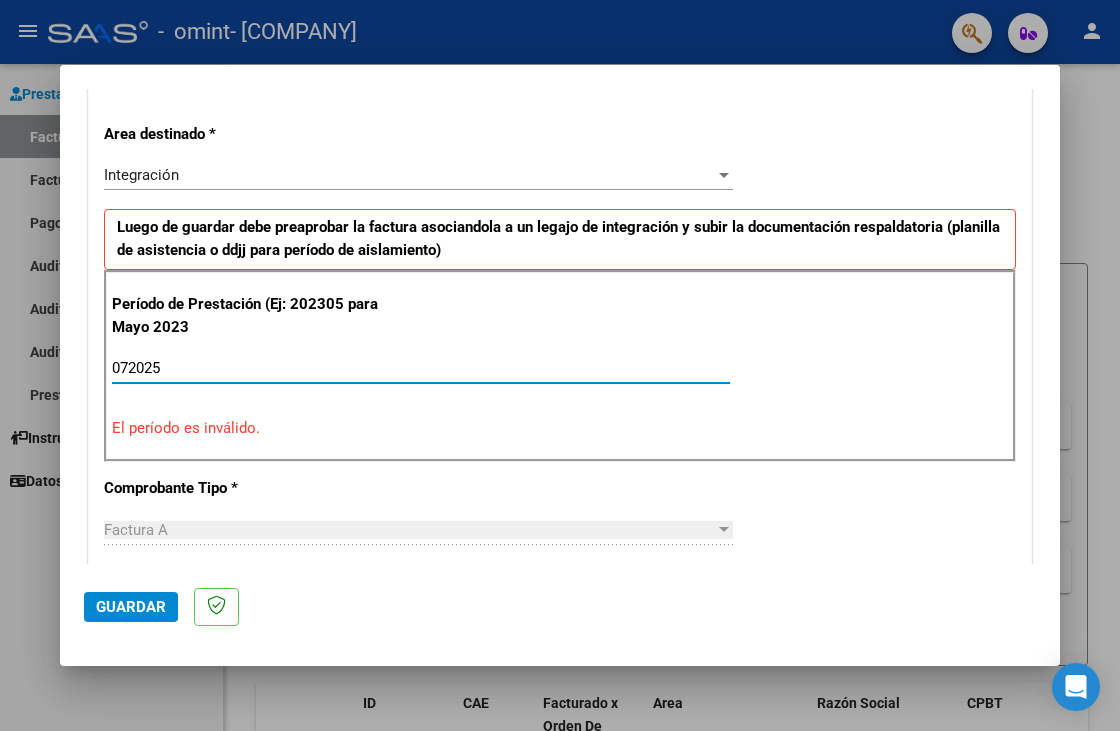 drag, startPoint x: 213, startPoint y: 366, endPoint x: 130, endPoint y: 367, distance: 83.00603 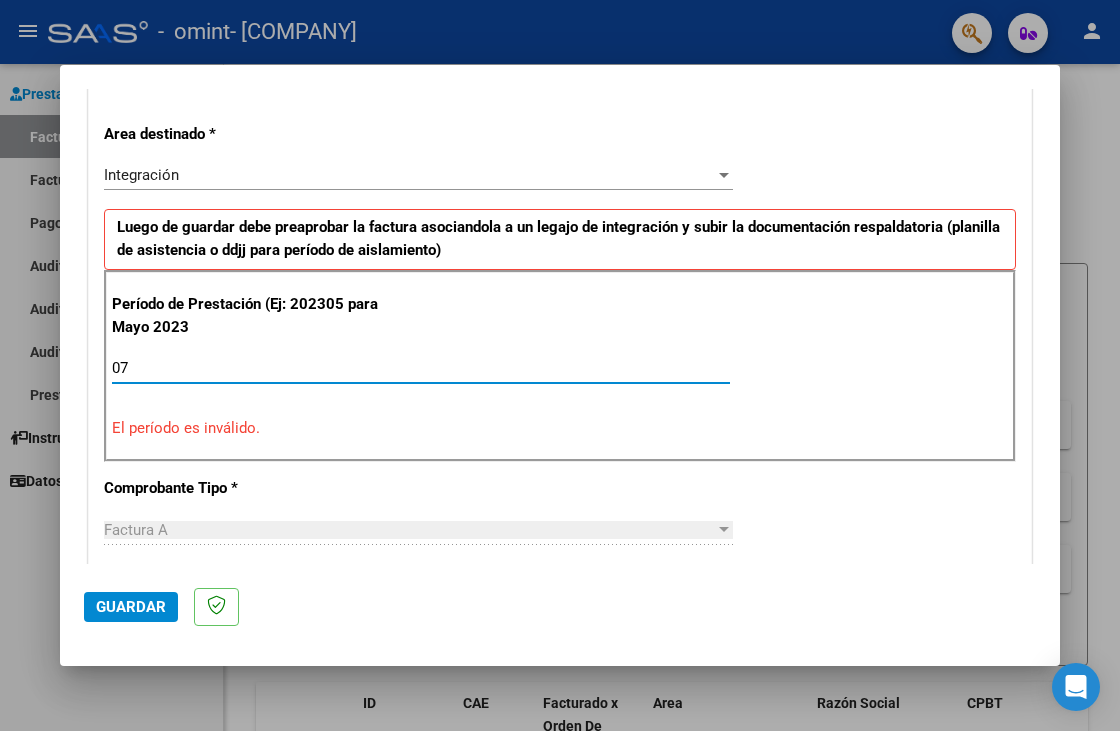click on "El período es inválido." at bounding box center [560, 428] 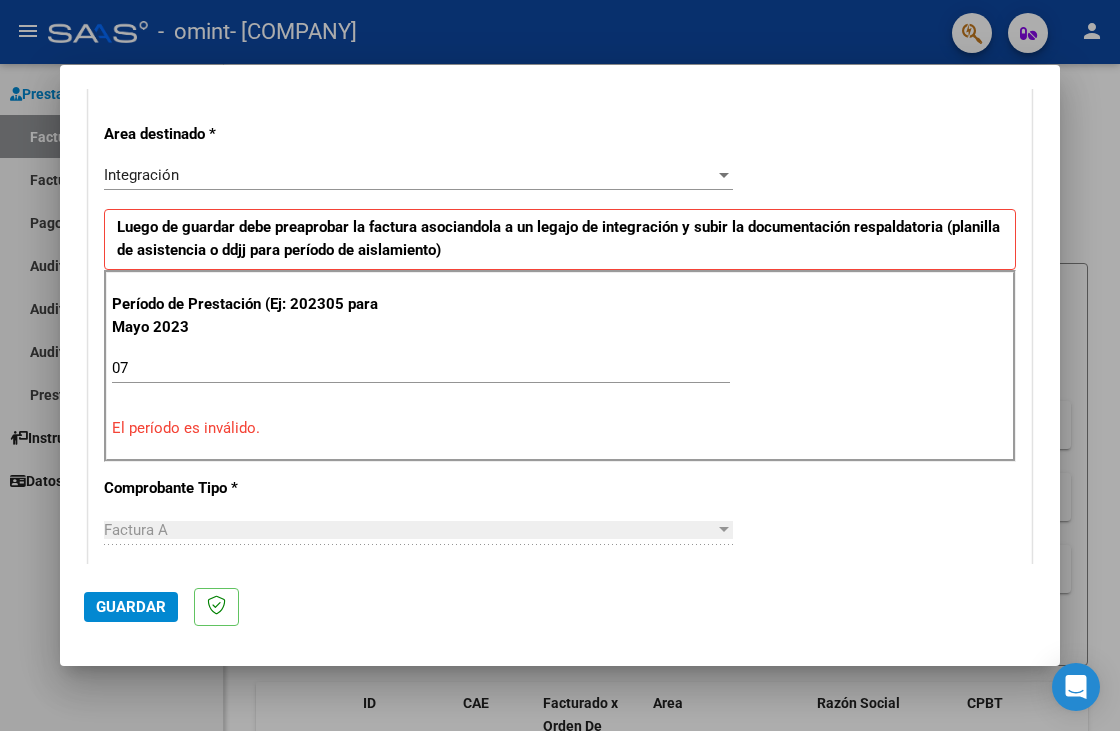 click on "Período de Prestación (Ej: 202305 para Mayo 2023    07 Ingrese el Período de Prestación como indica el ejemplo   El período es inválido." at bounding box center [560, 366] 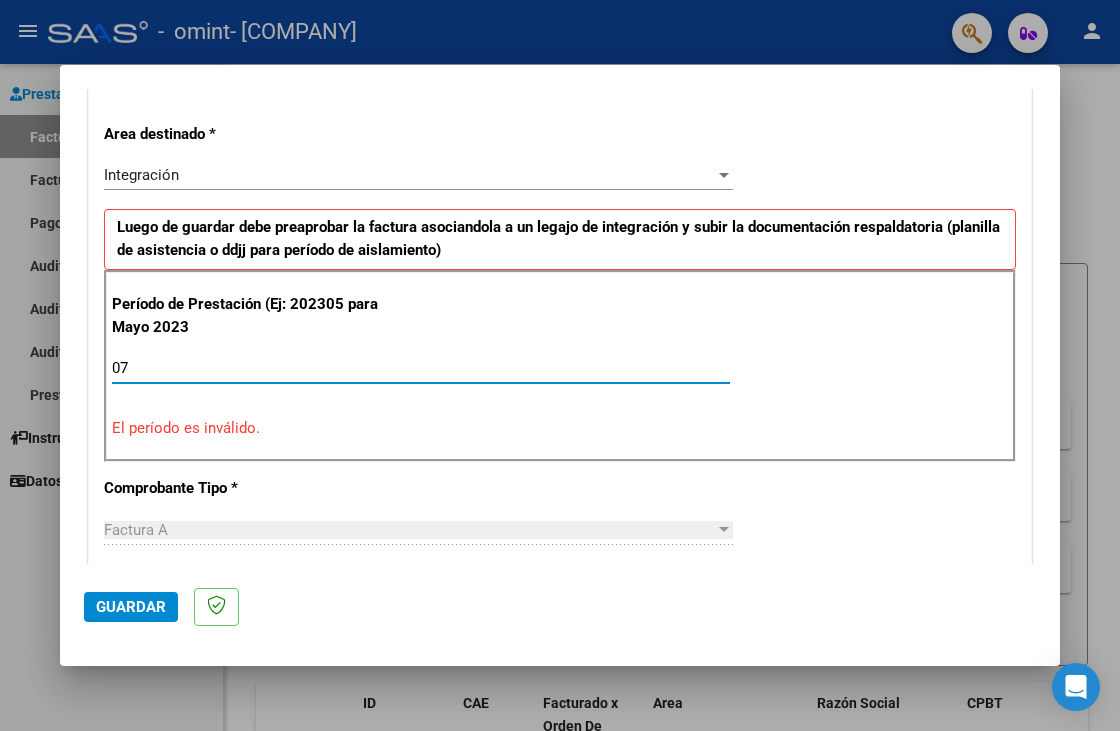click on "07" at bounding box center (421, 368) 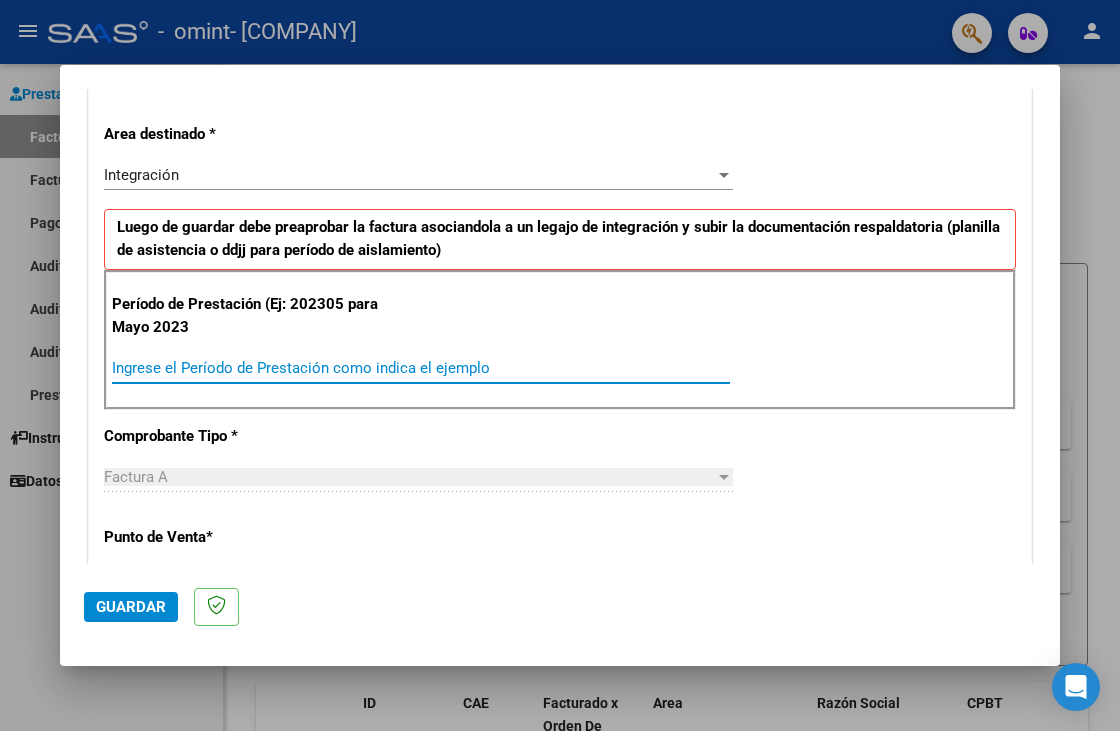 click on "Ingrese el Período de Prestación como indica el ejemplo" at bounding box center [421, 368] 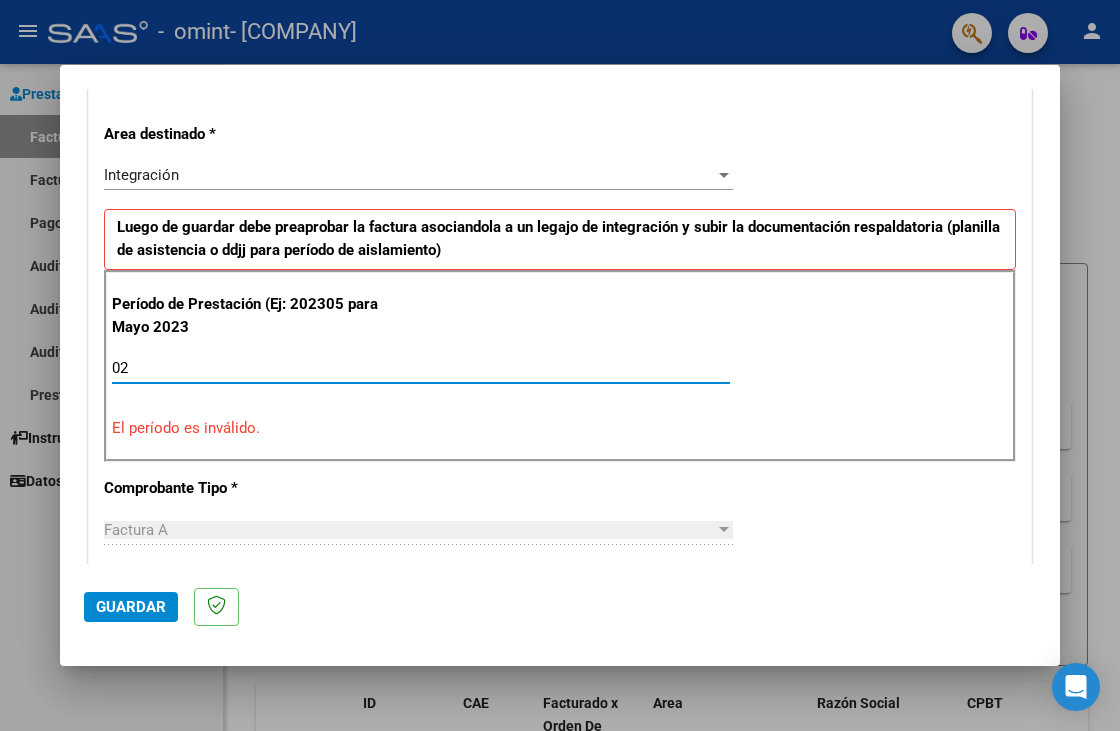 type on "0" 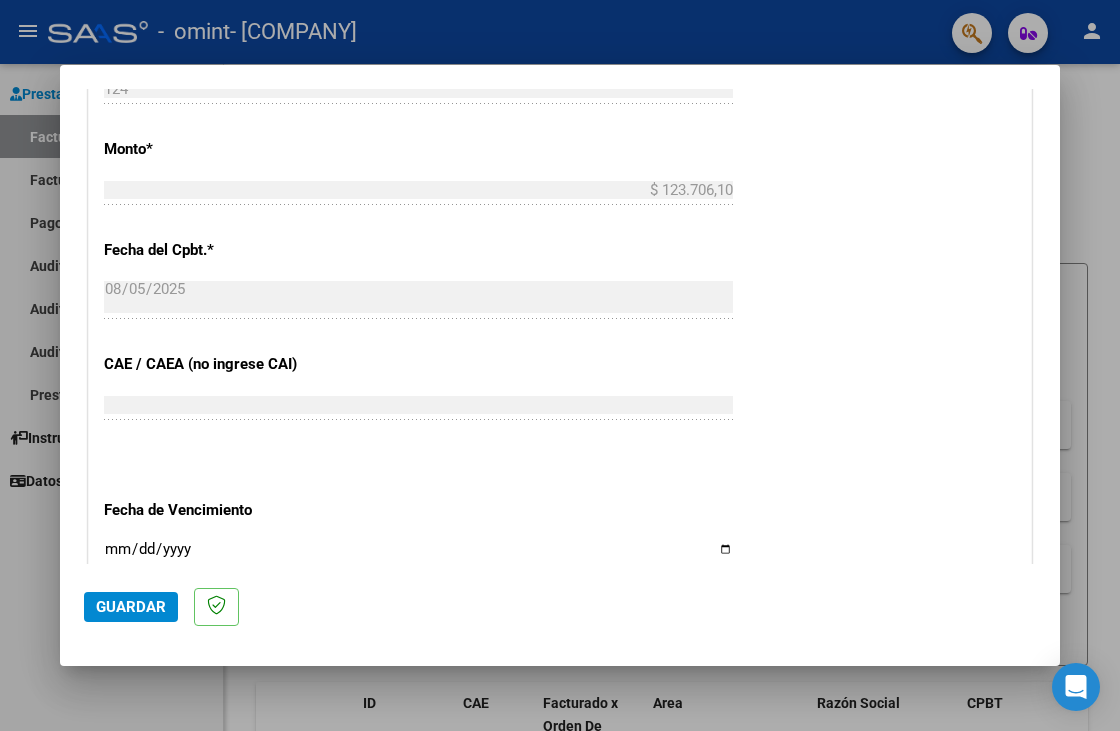 scroll, scrollTop: 1100, scrollLeft: 0, axis: vertical 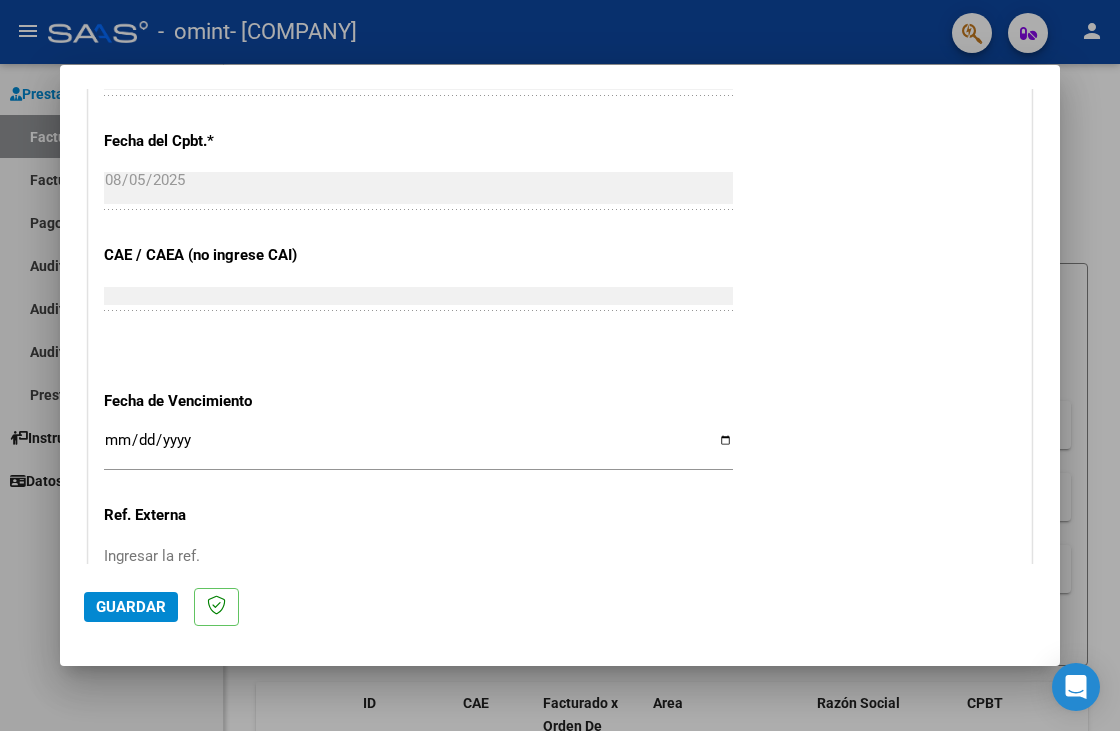 type on "202507" 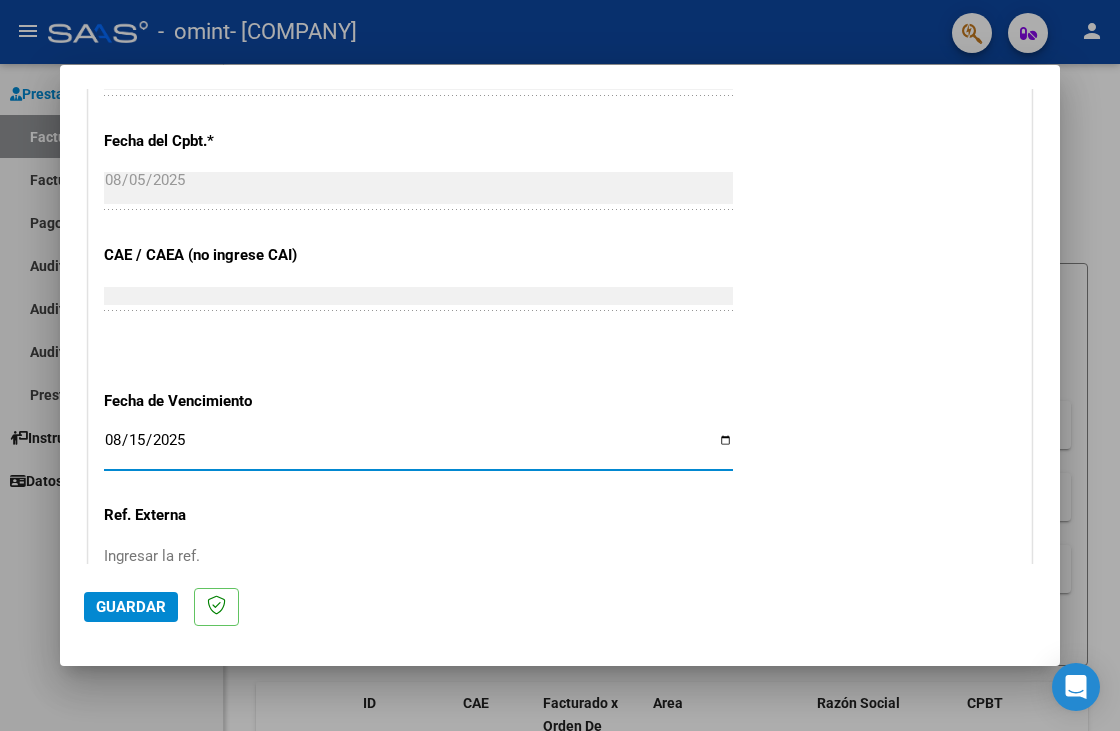 type on "2025-08-15" 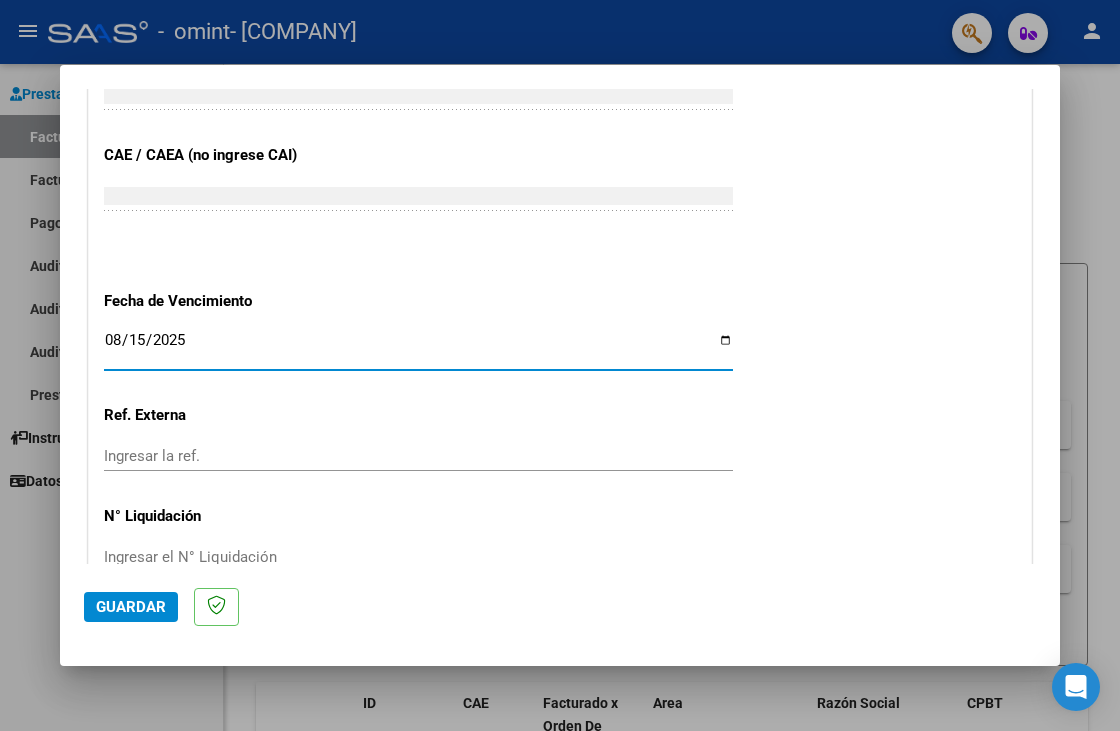 scroll, scrollTop: 1280, scrollLeft: 0, axis: vertical 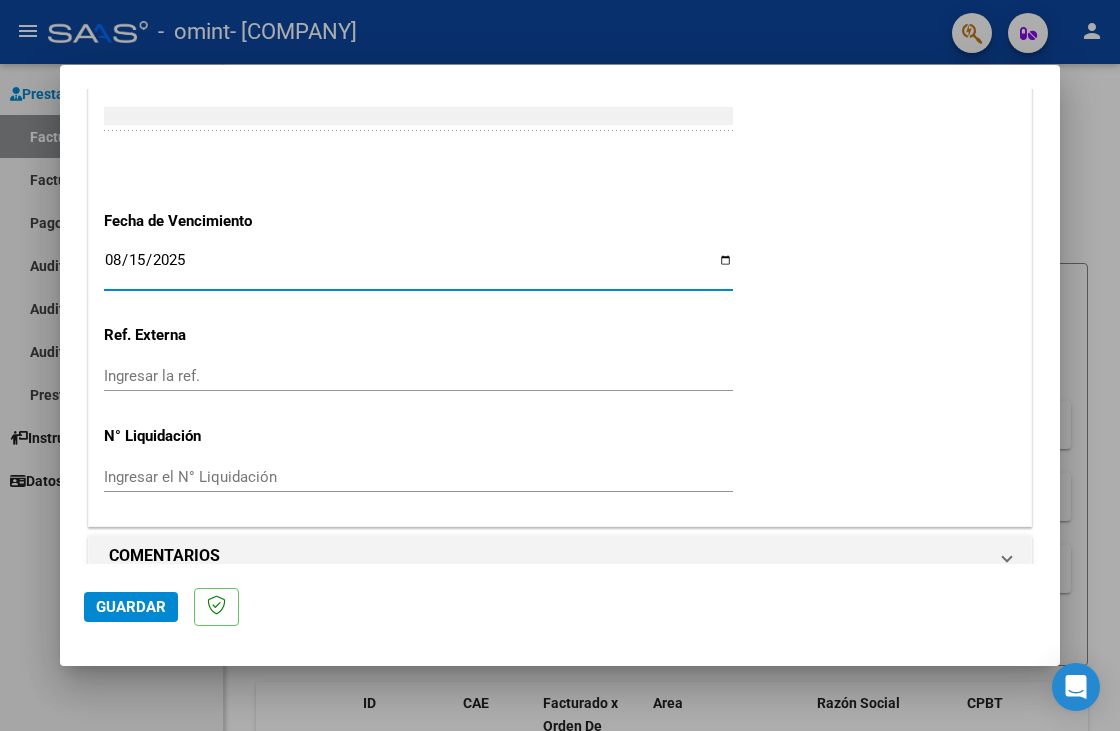 click on "Guardar" 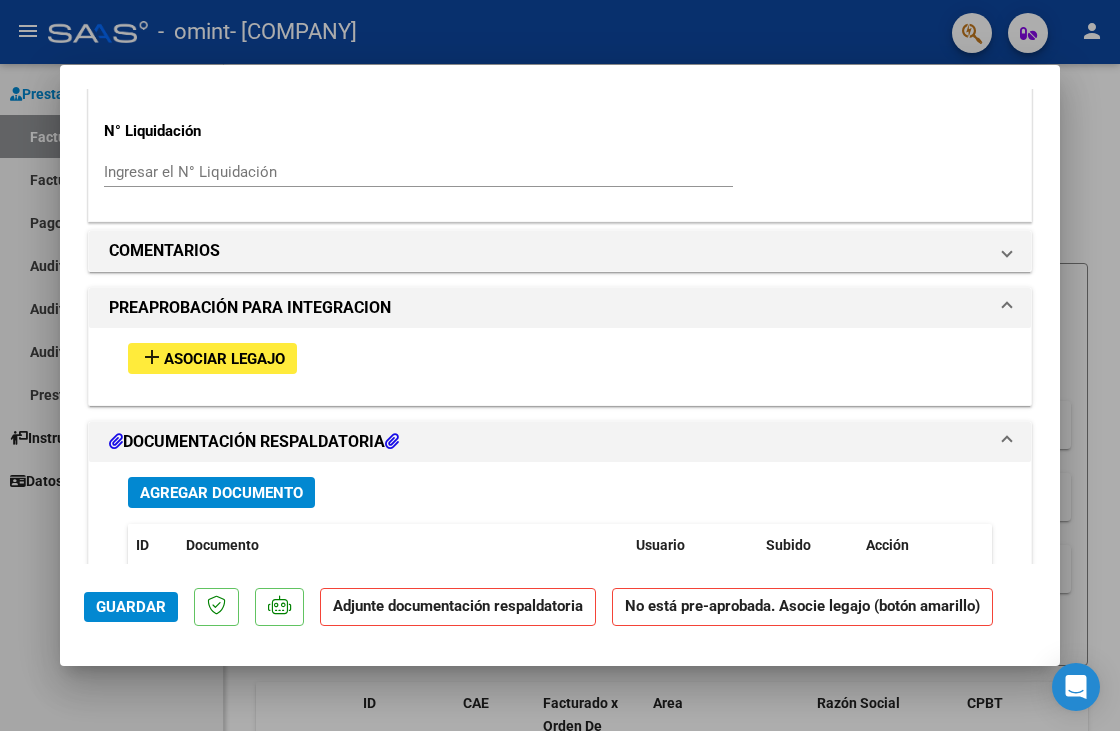scroll, scrollTop: 1700, scrollLeft: 0, axis: vertical 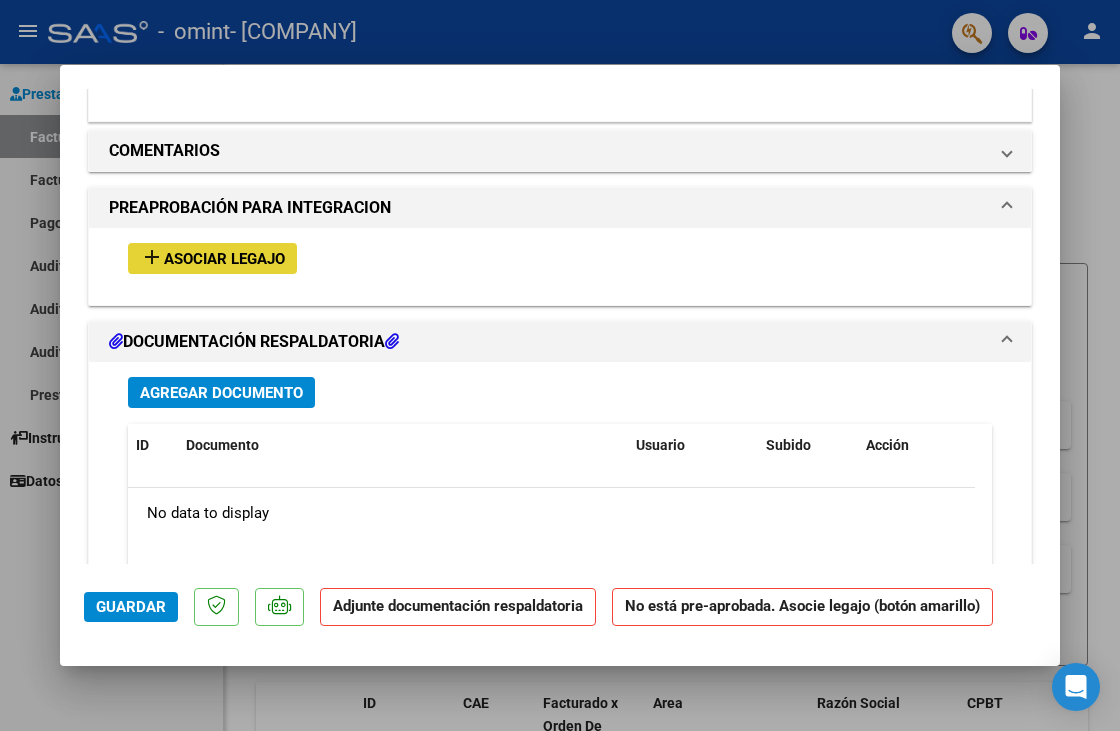 click on "Asociar Legajo" at bounding box center [224, 259] 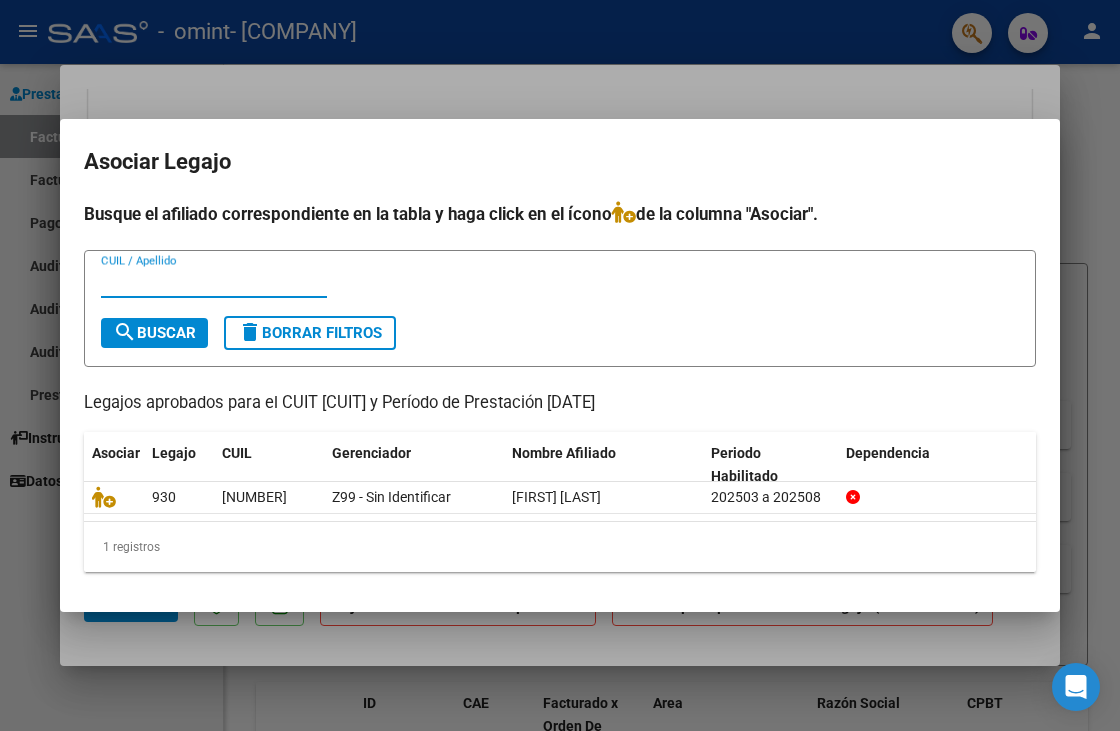 click on "CUIL / Apellido" at bounding box center (214, 282) 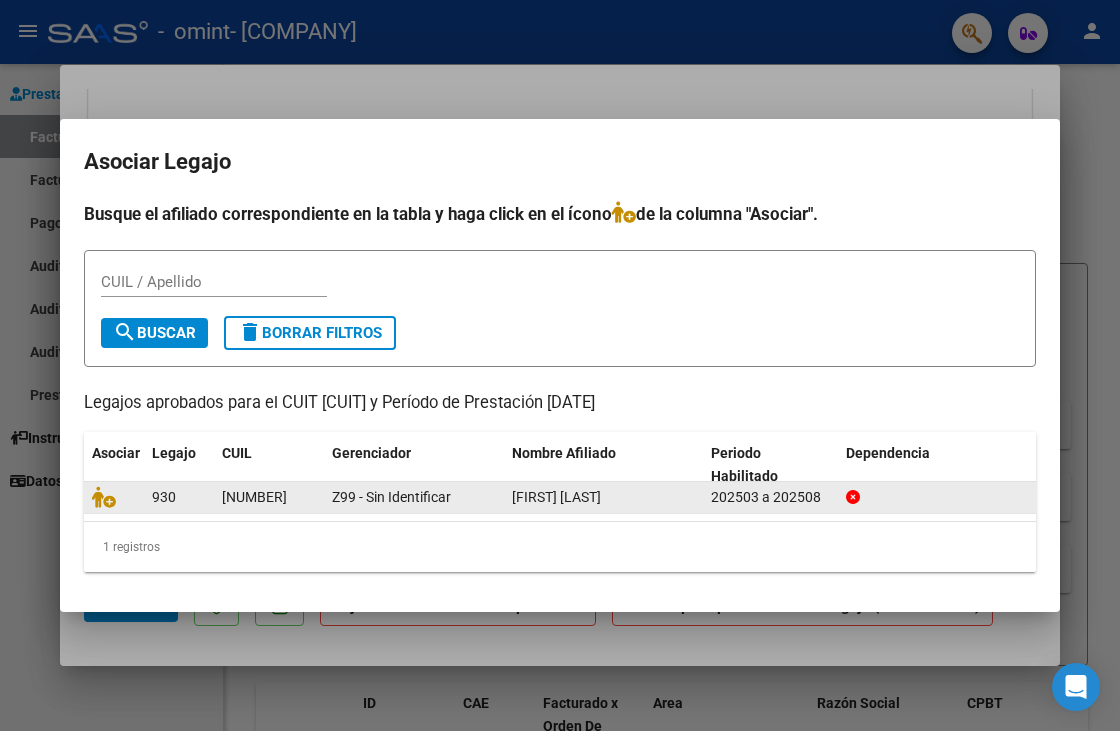 drag, startPoint x: 218, startPoint y: 492, endPoint x: 308, endPoint y: 498, distance: 90.199776 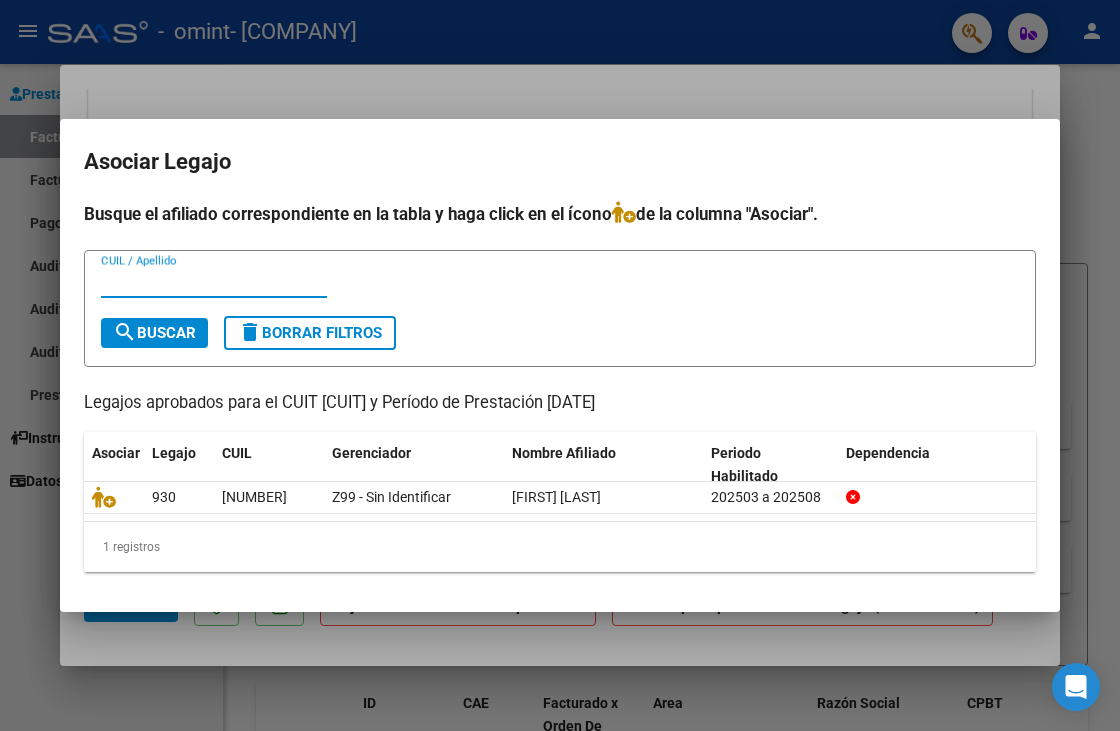 paste on "20541114387" 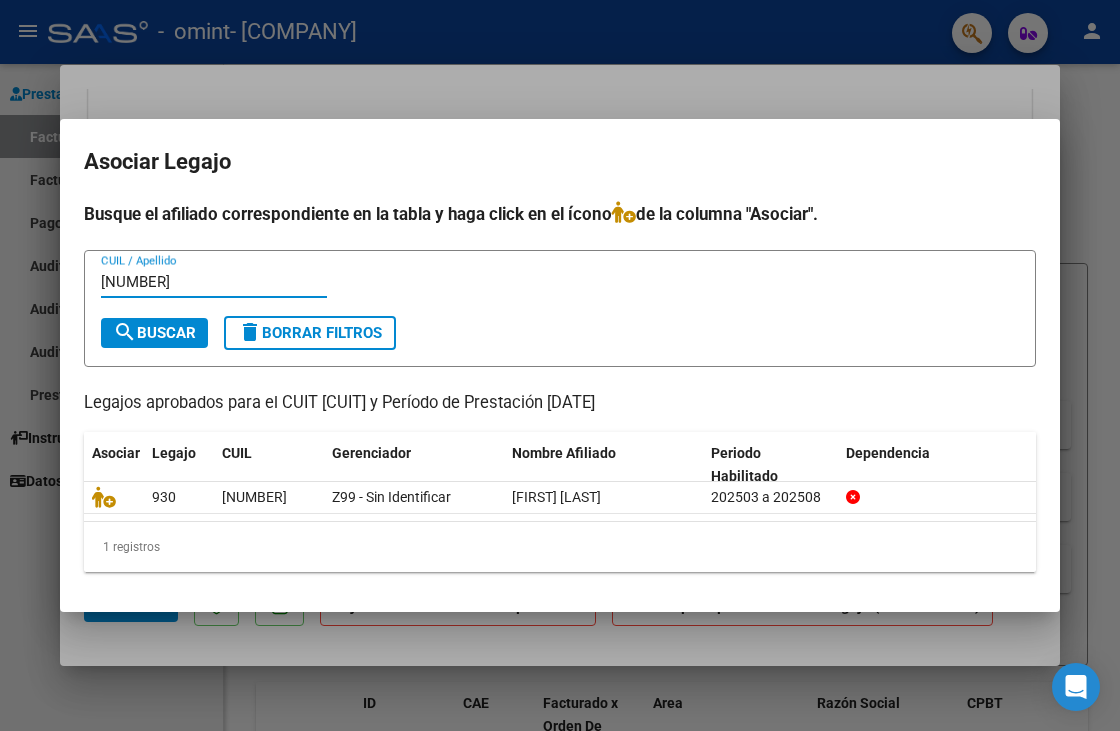 type on "20541114387" 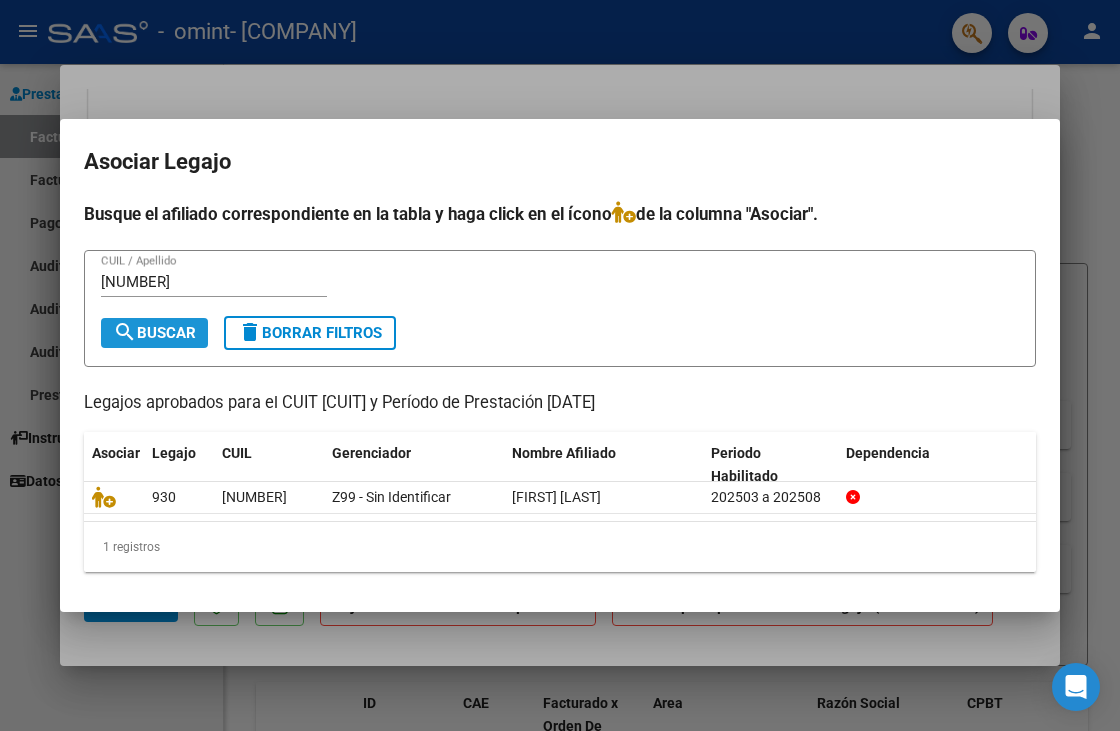 click on "search  Buscar" at bounding box center (154, 333) 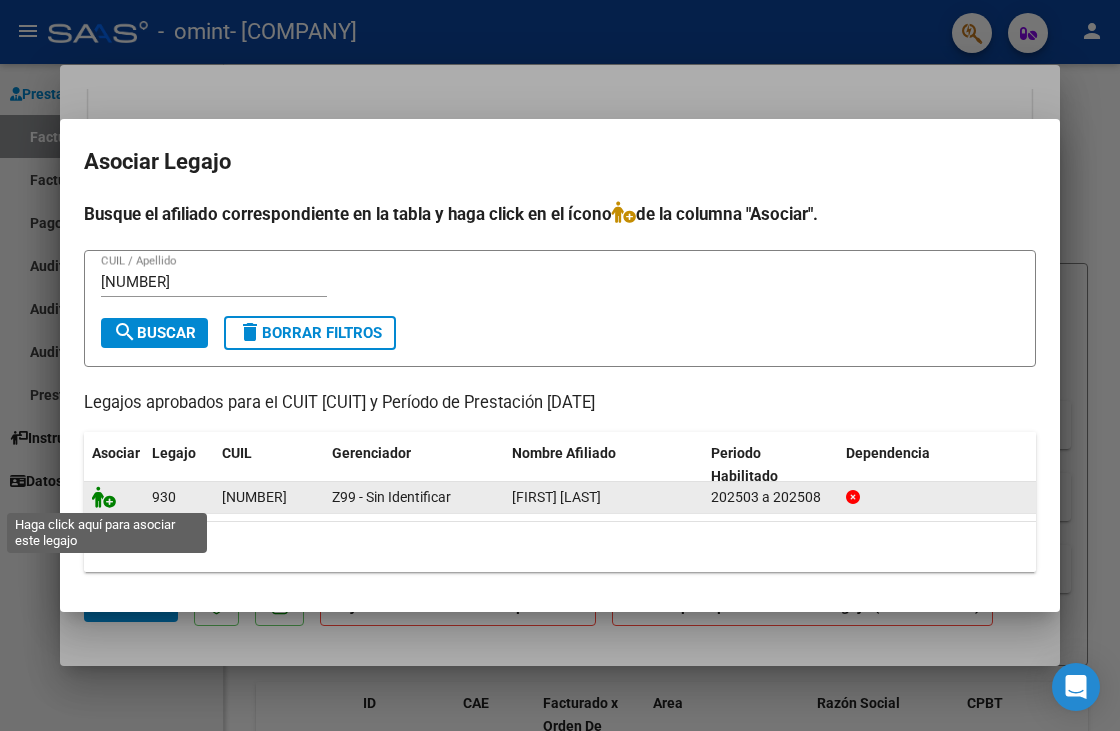 click 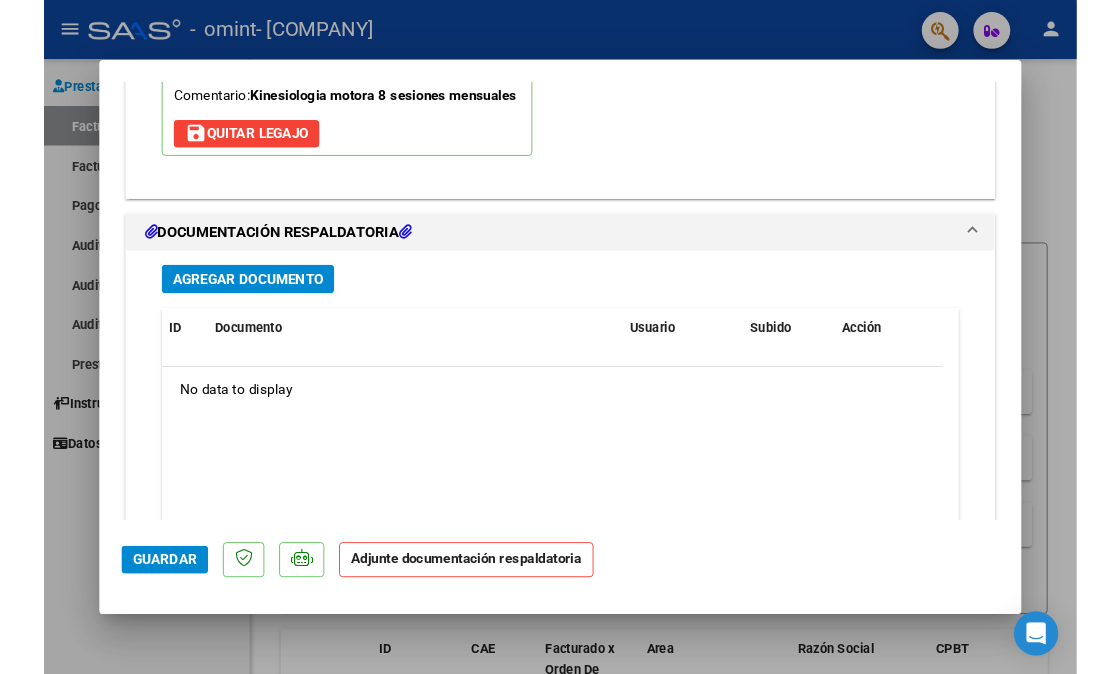 scroll, scrollTop: 2205, scrollLeft: 0, axis: vertical 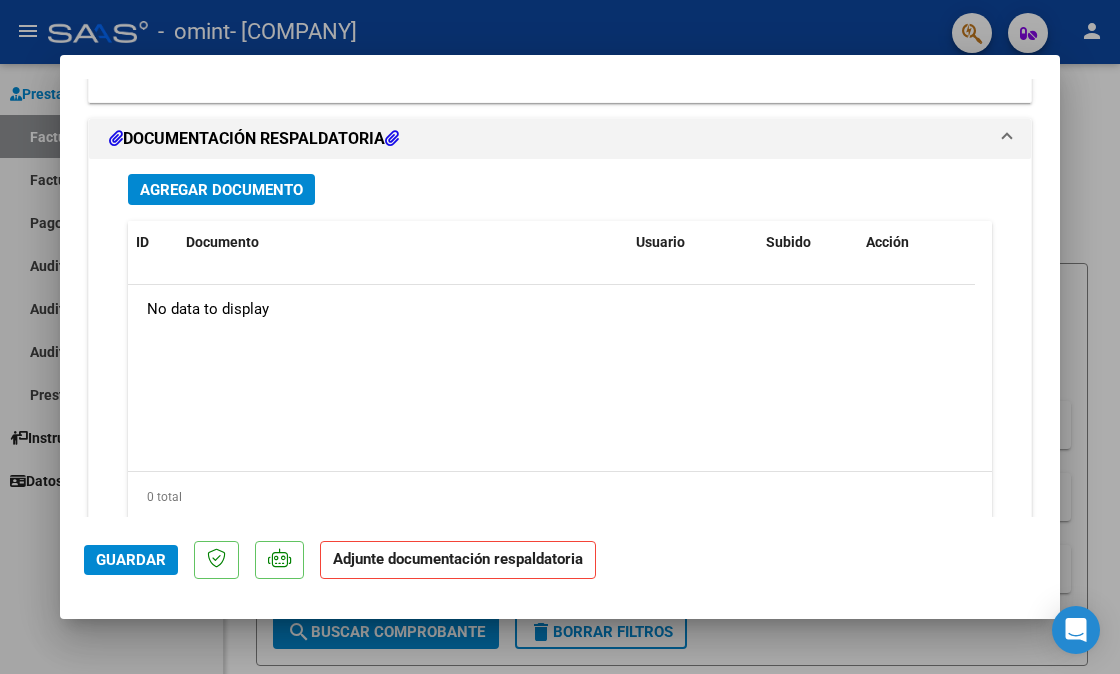 click on "Agregar Documento" at bounding box center [221, 190] 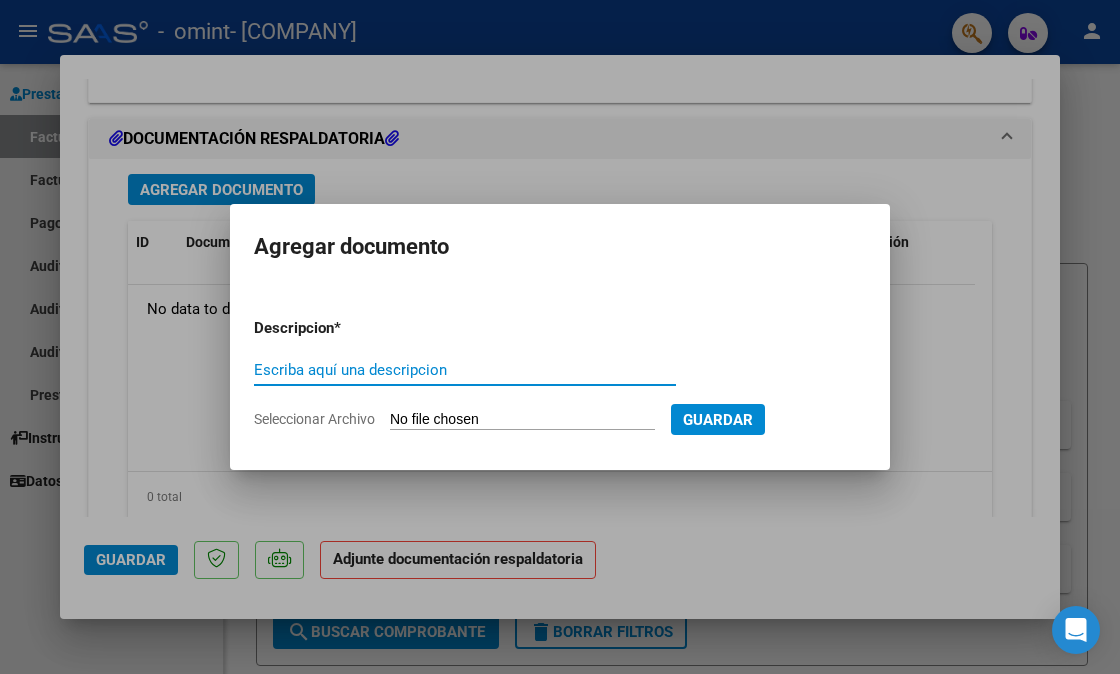 click on "Escriba aquí una descripcion" at bounding box center [465, 370] 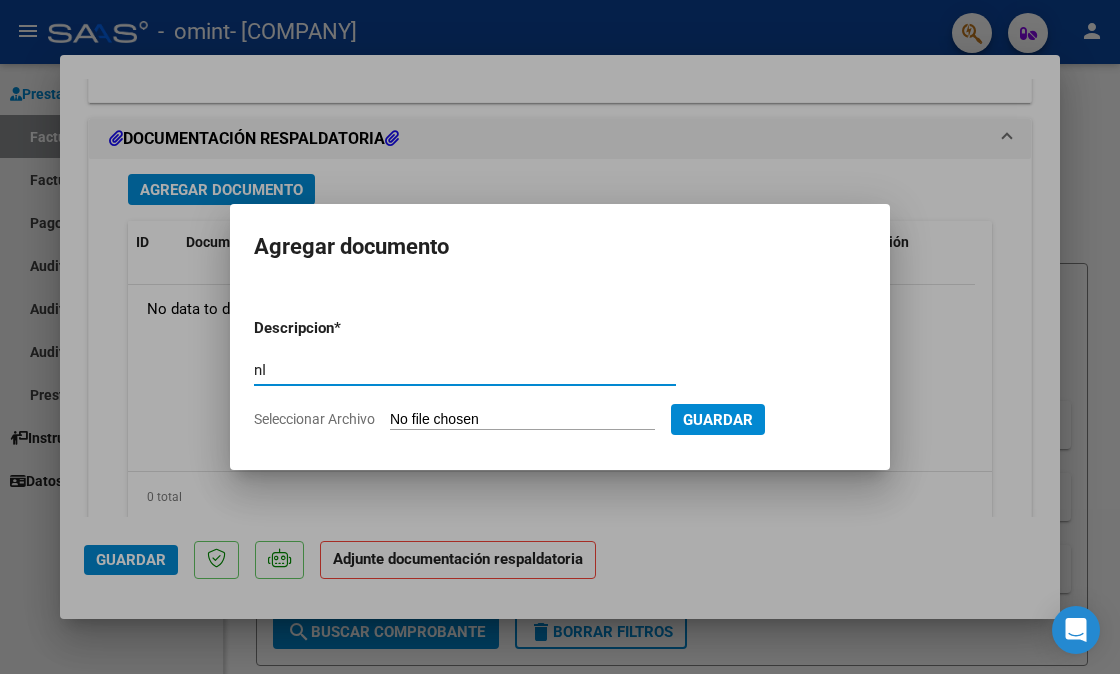 type on "n" 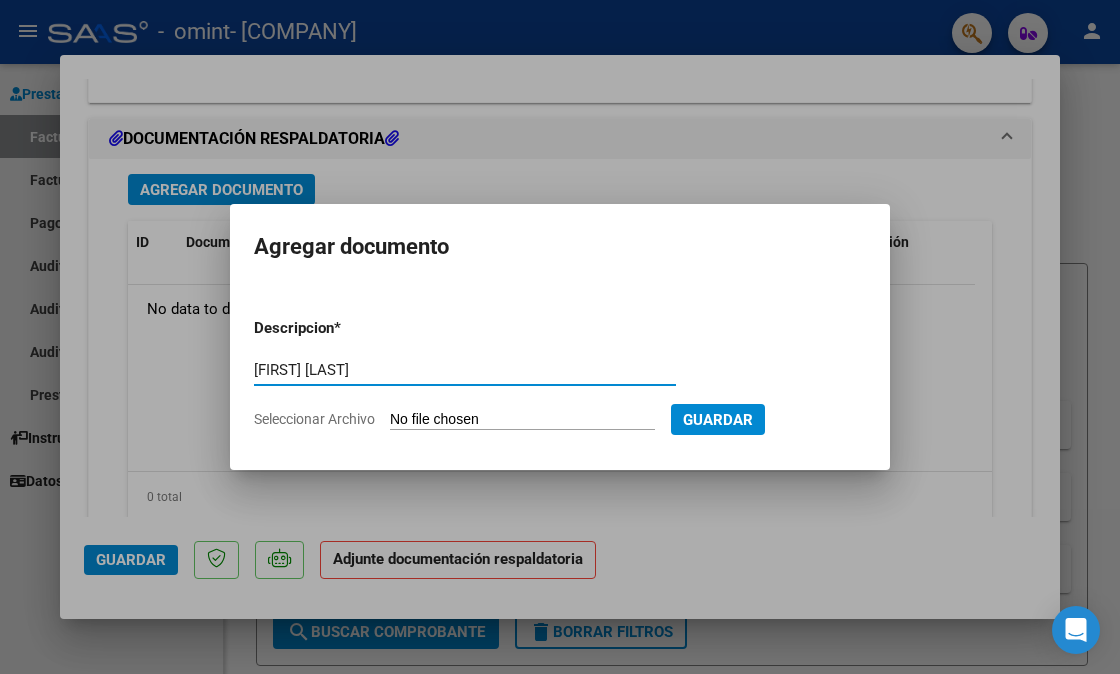 type on "Nicola Martin" 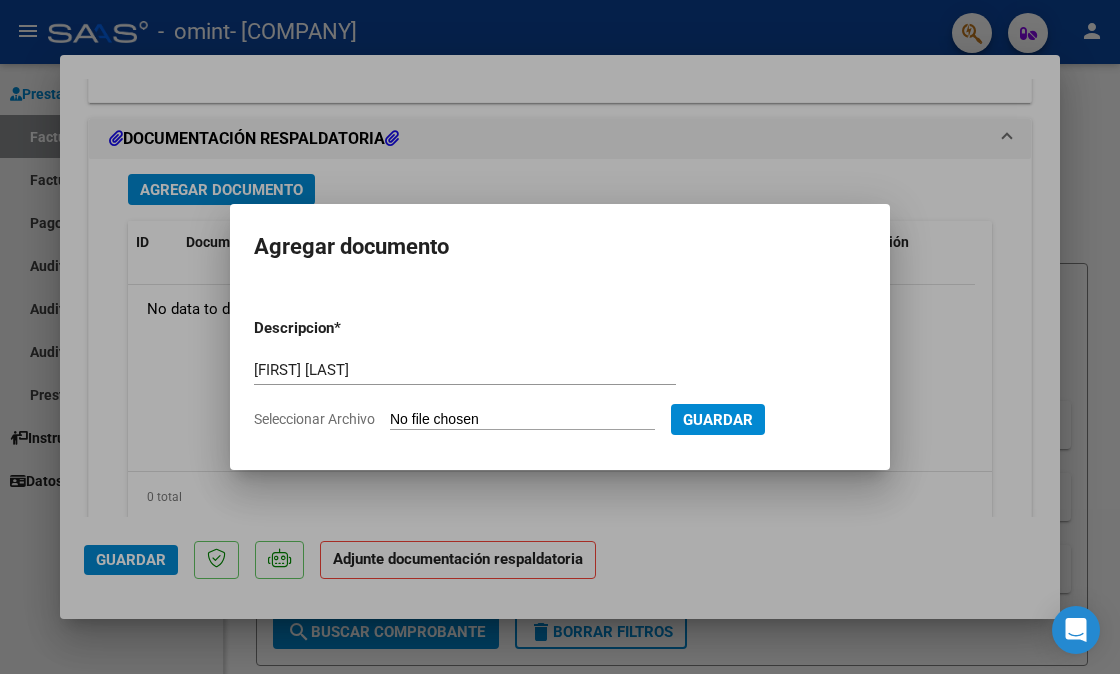 click on "Seleccionar Archivo" at bounding box center [522, 420] 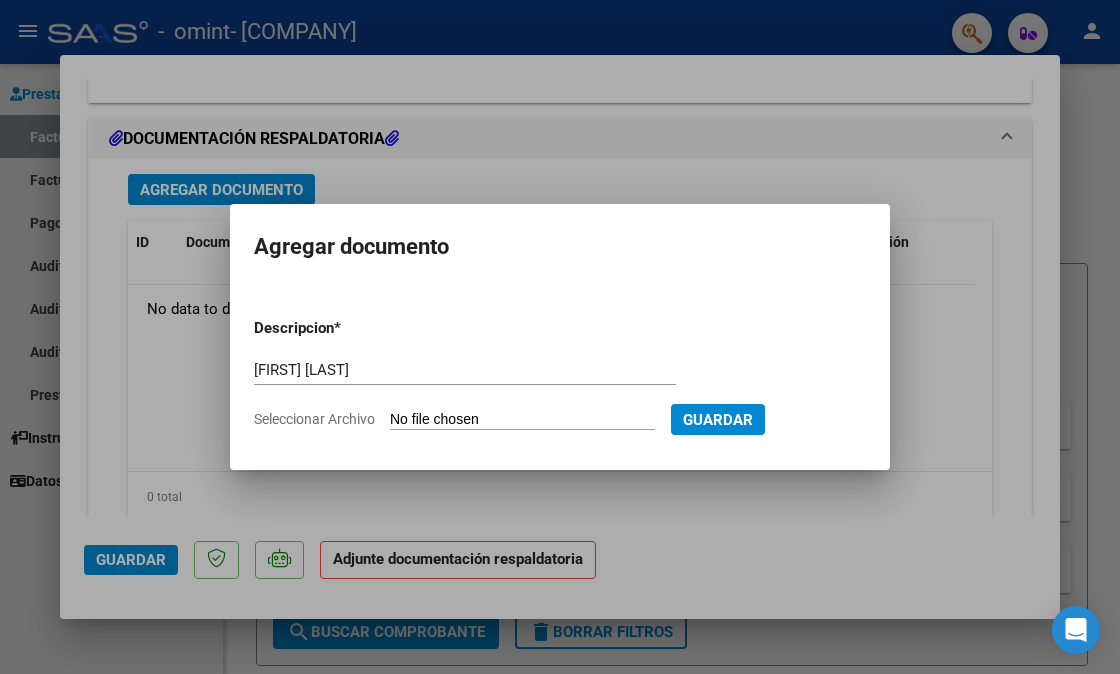 type on "C:\fakepath\Nicola Martin.pdf" 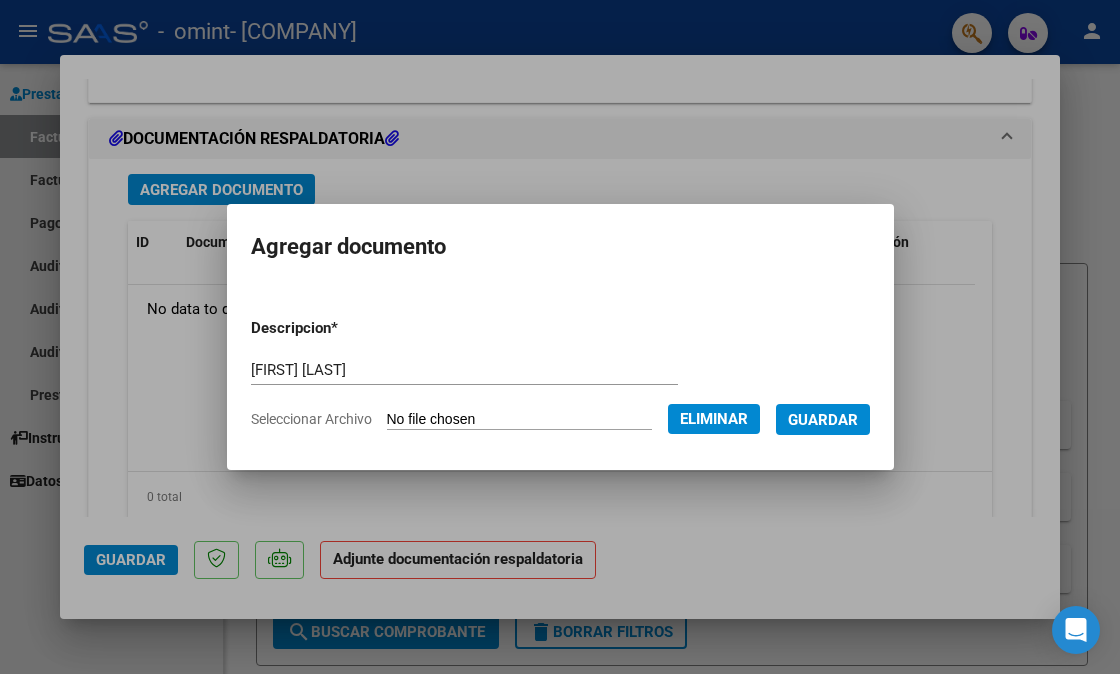 click on "Guardar" at bounding box center (823, 420) 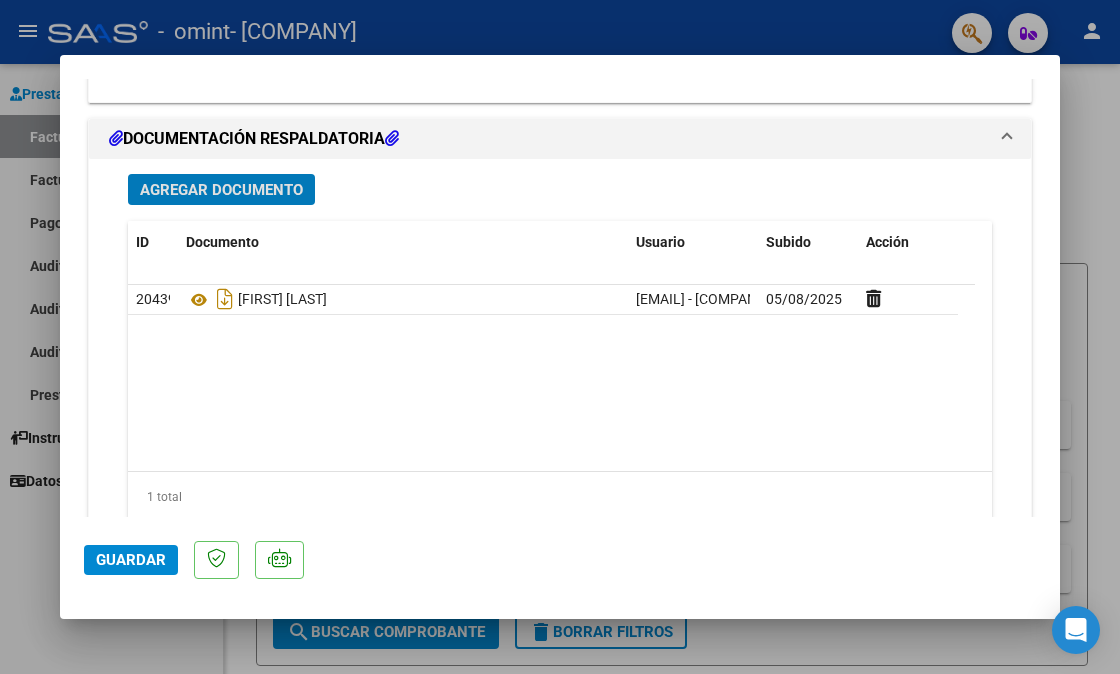 scroll, scrollTop: 2242, scrollLeft: 0, axis: vertical 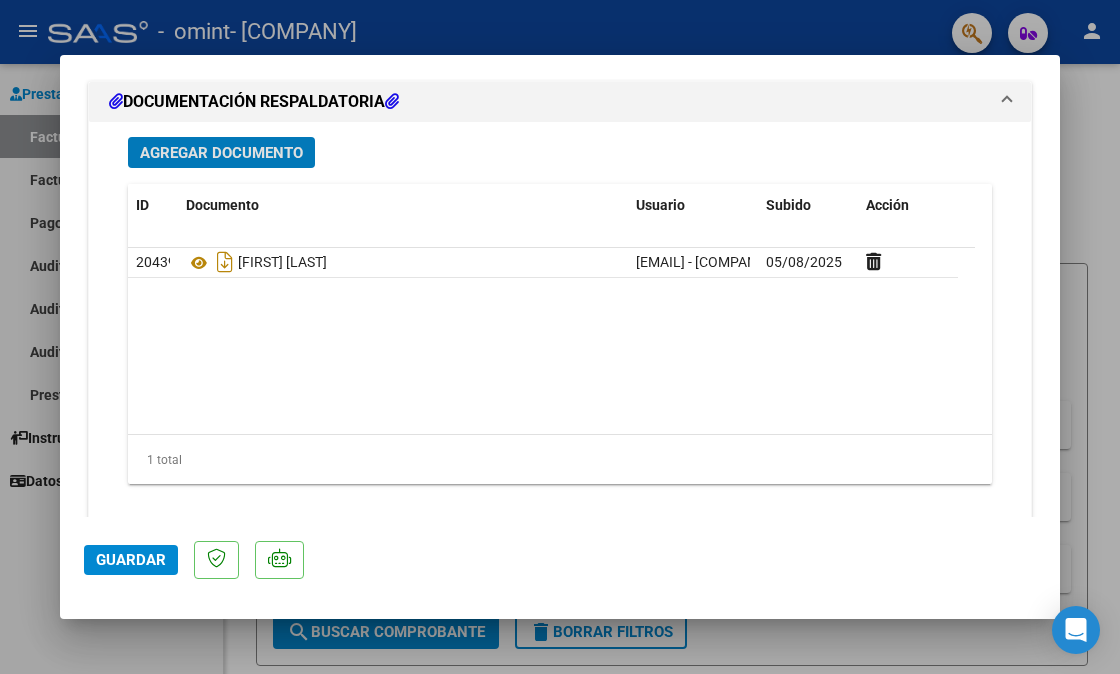 click on "Guardar" 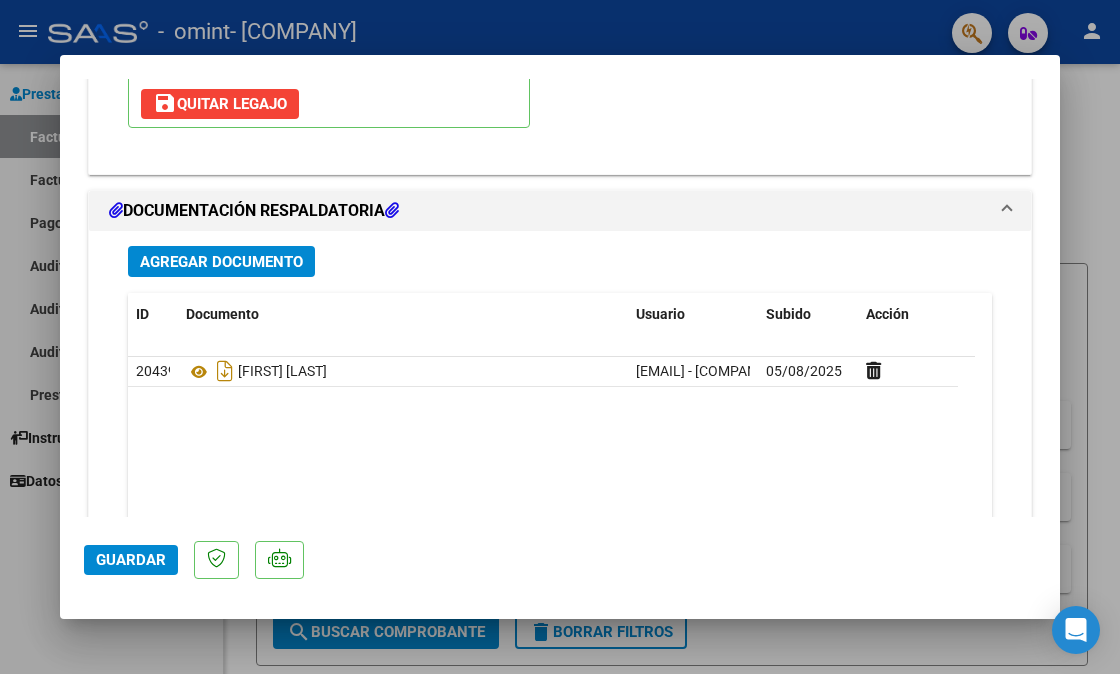 scroll, scrollTop: 2242, scrollLeft: 0, axis: vertical 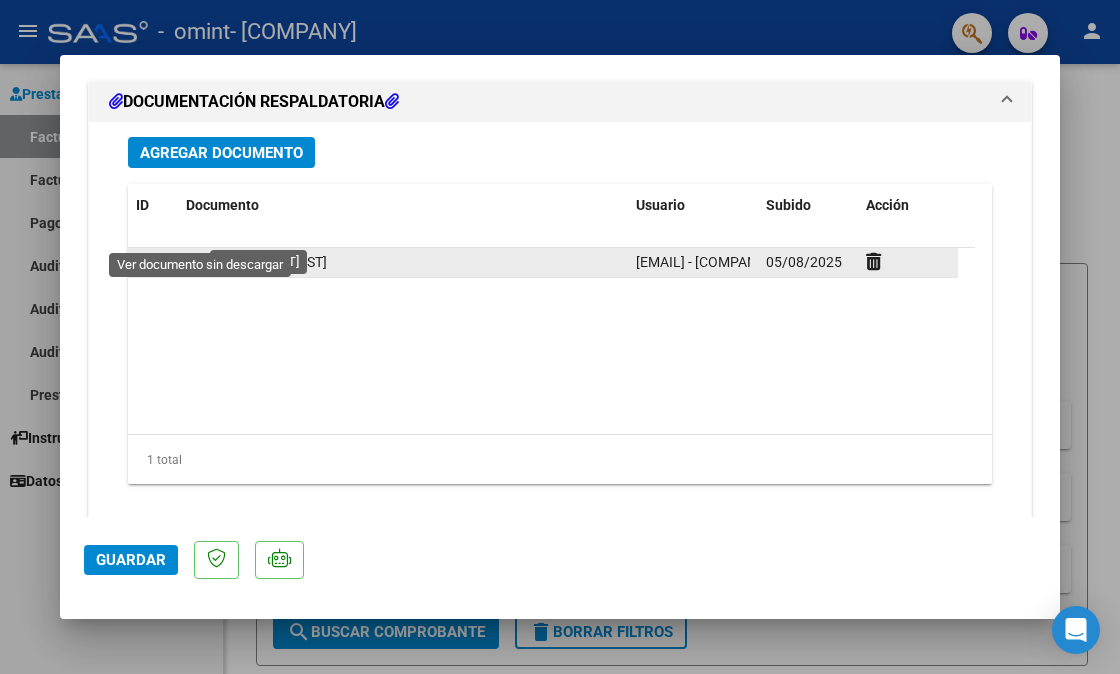 click 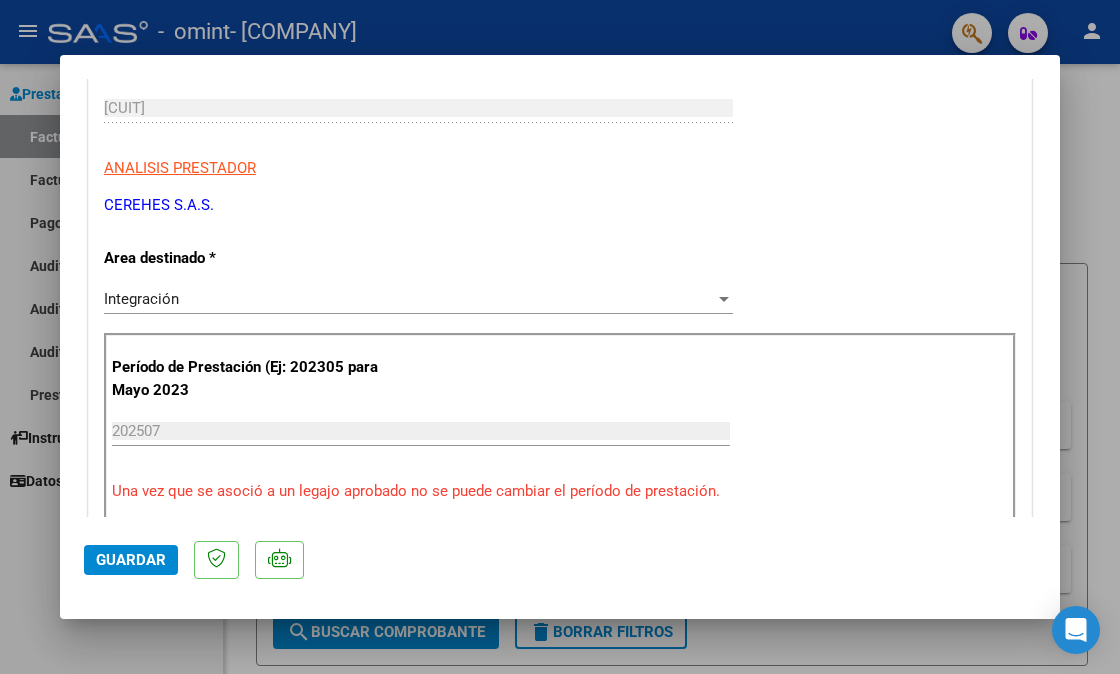 scroll, scrollTop: 442, scrollLeft: 0, axis: vertical 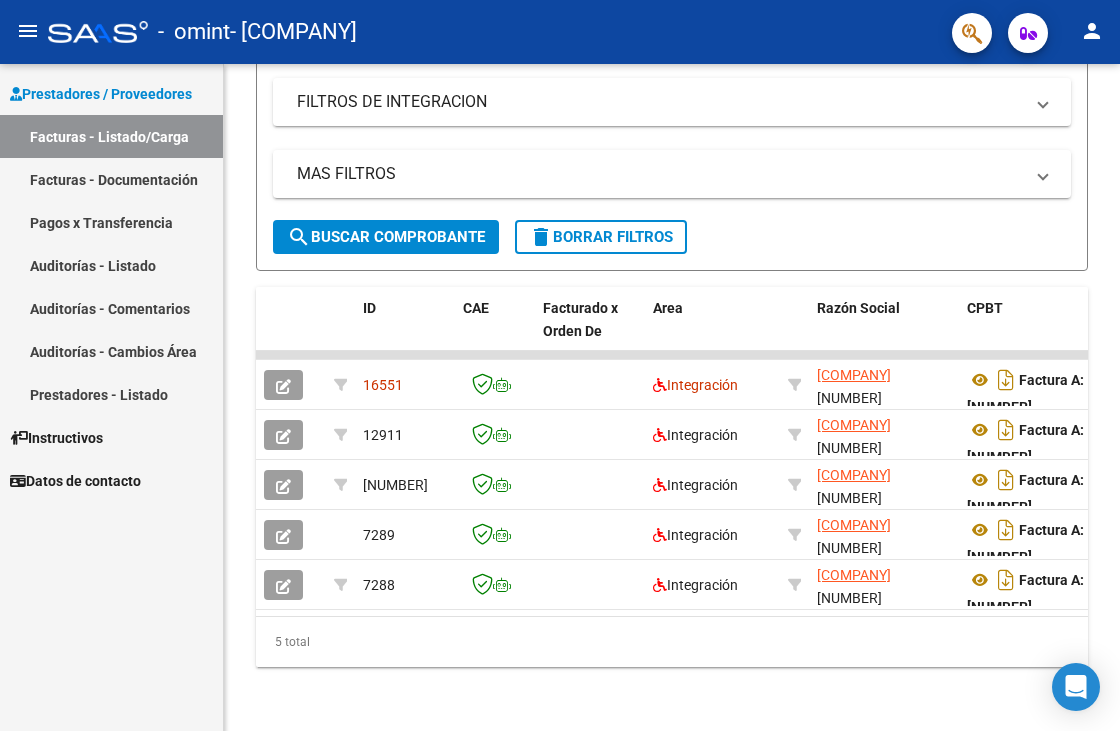 click on "person" 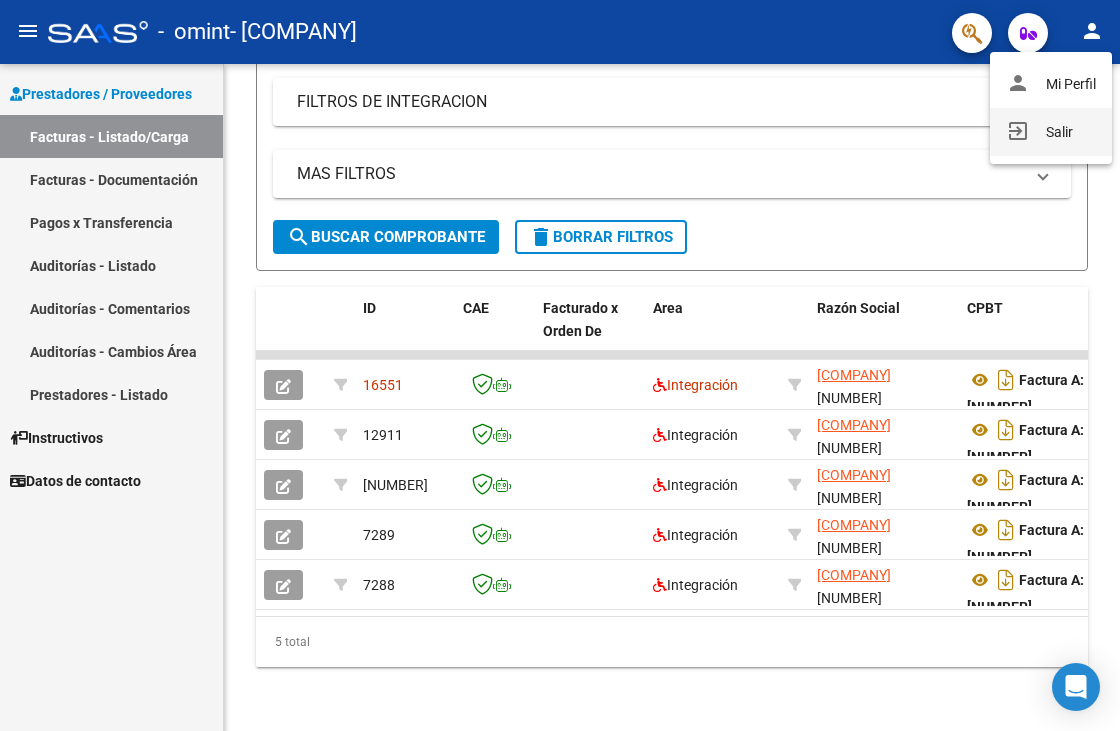 click on "exit_to_app  Salir" at bounding box center [1051, 132] 